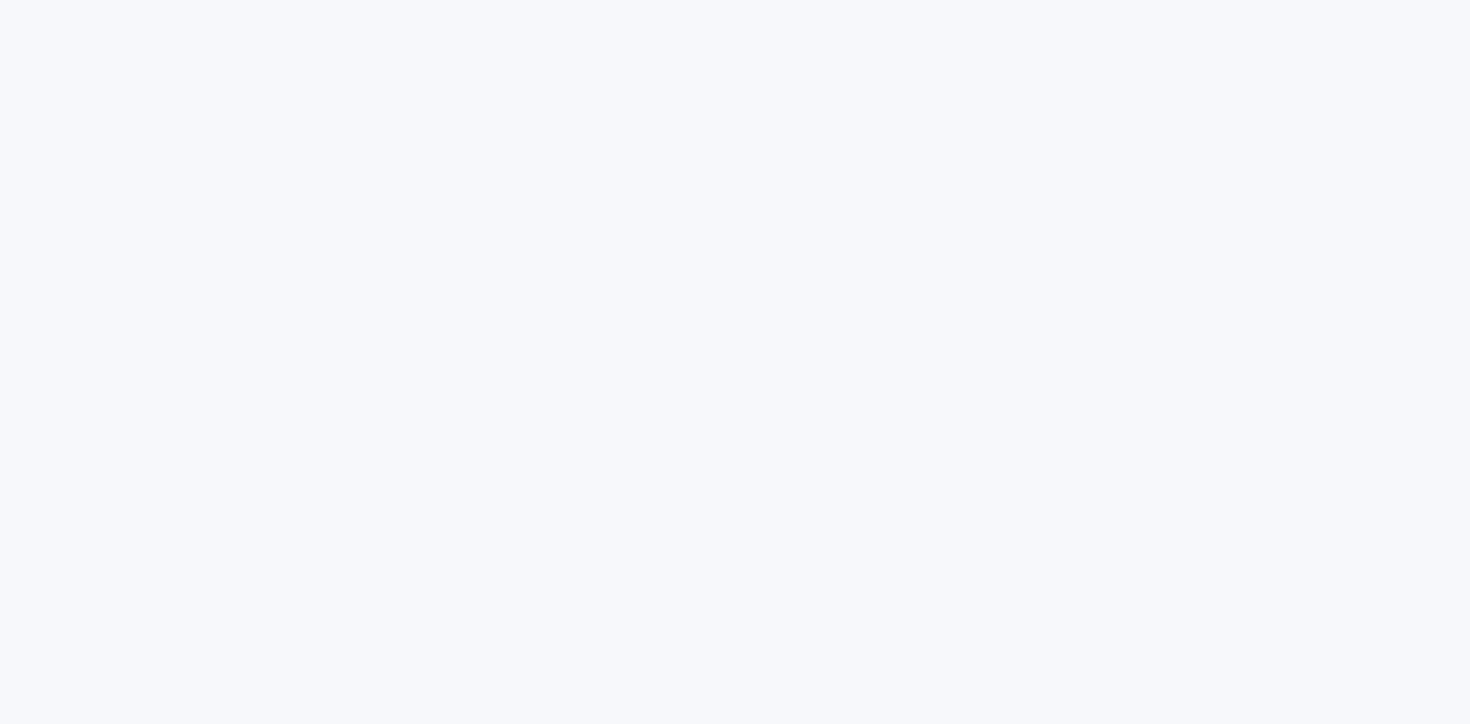 scroll, scrollTop: 0, scrollLeft: 0, axis: both 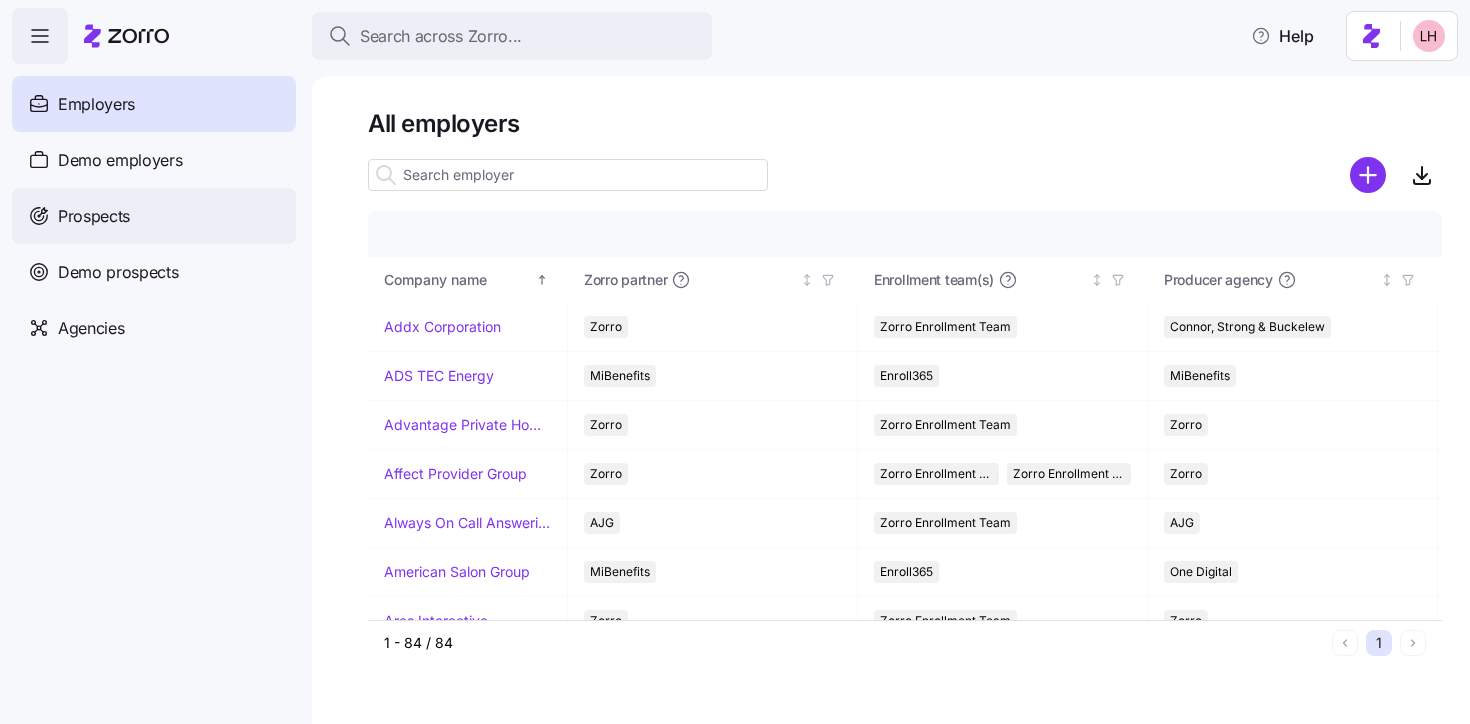 click on "Prospects" at bounding box center (154, 216) 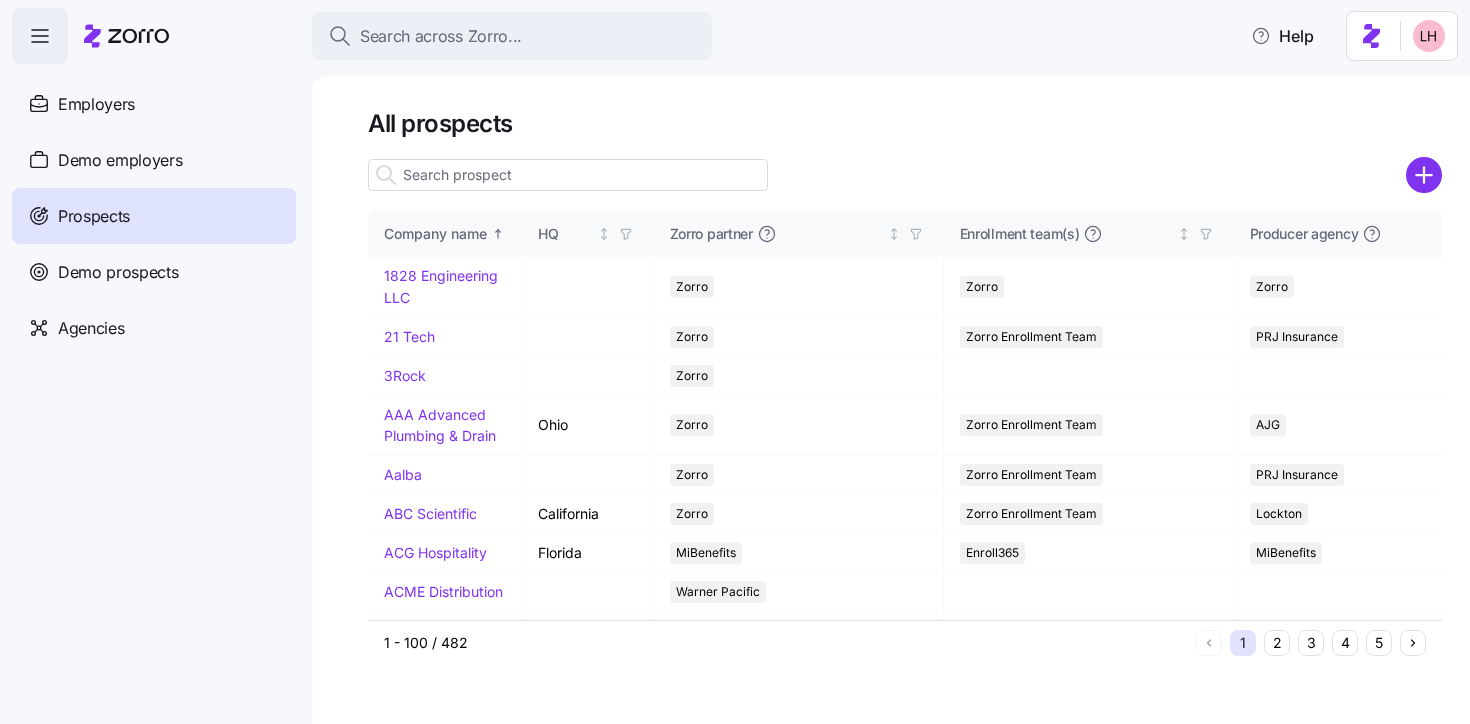 click at bounding box center (568, 175) 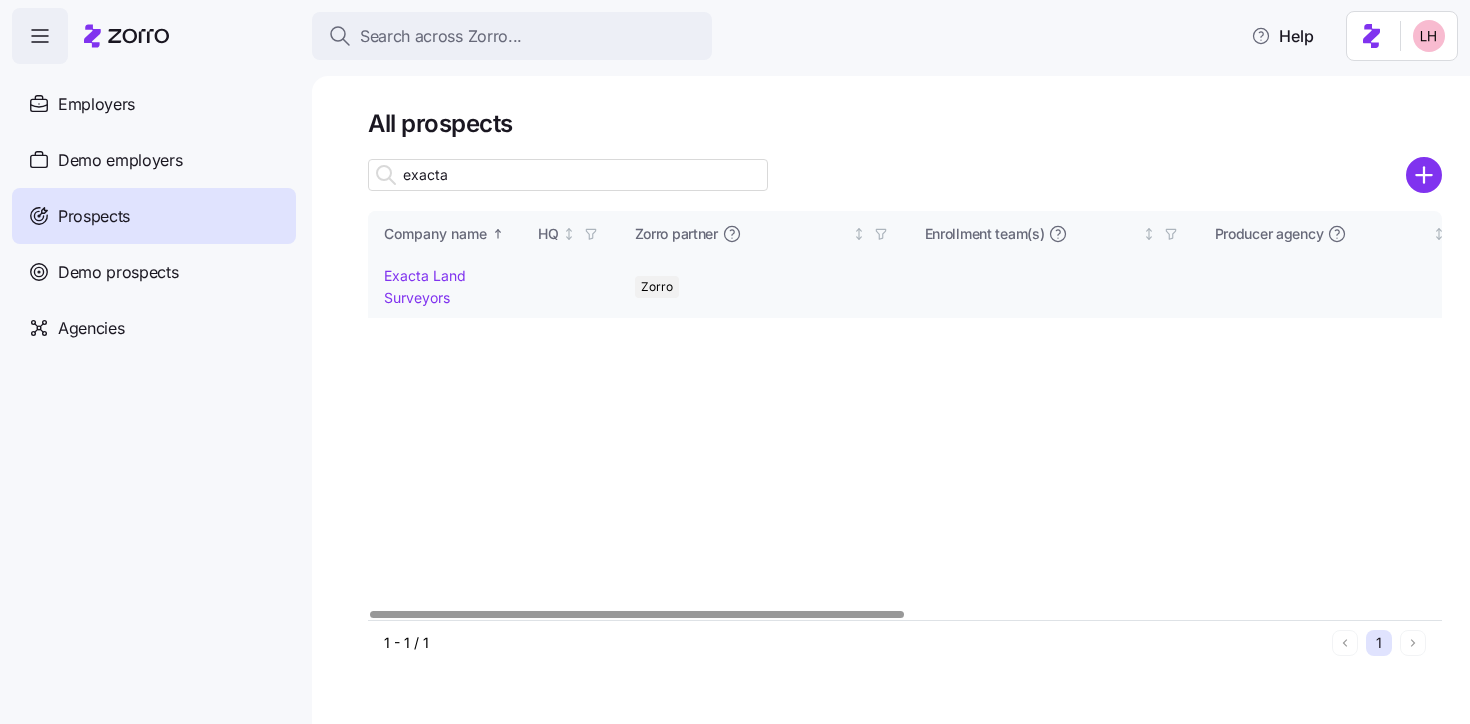 type on "exacta" 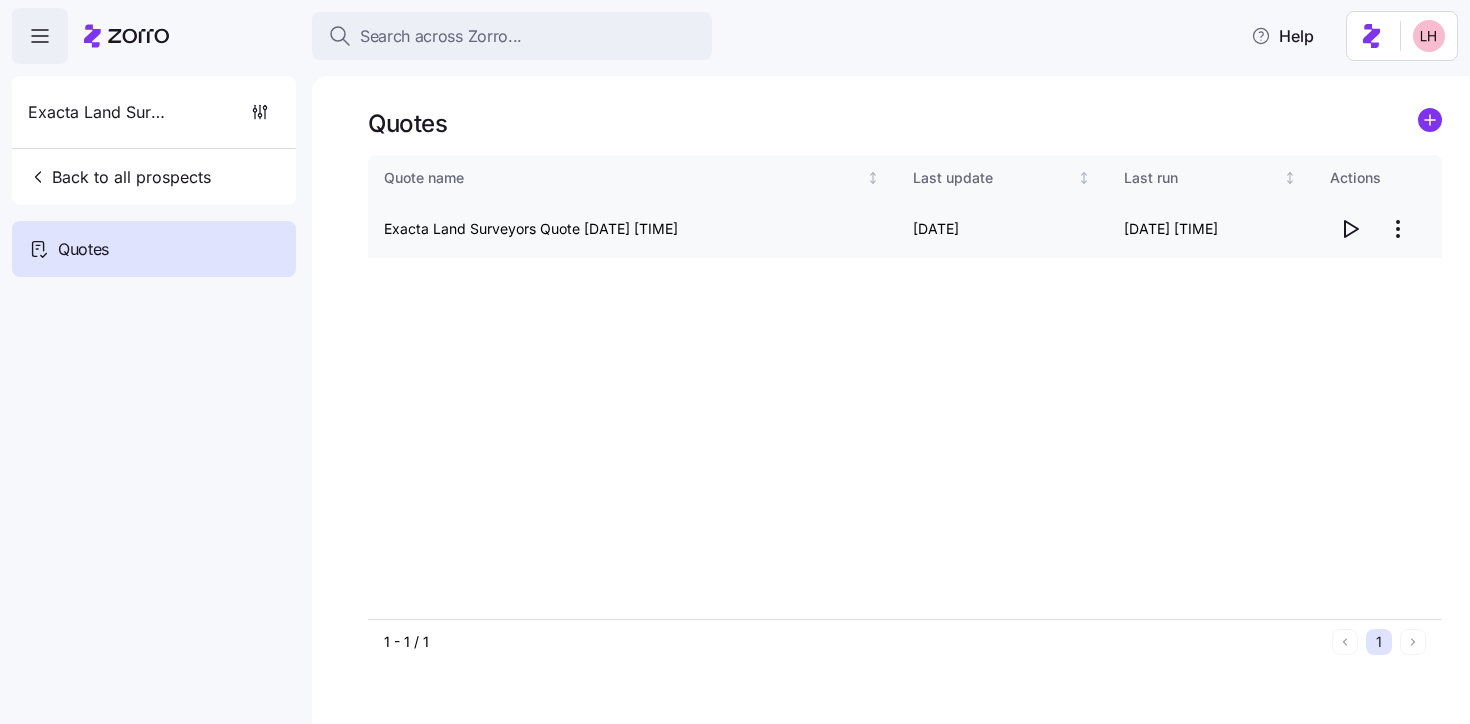 click 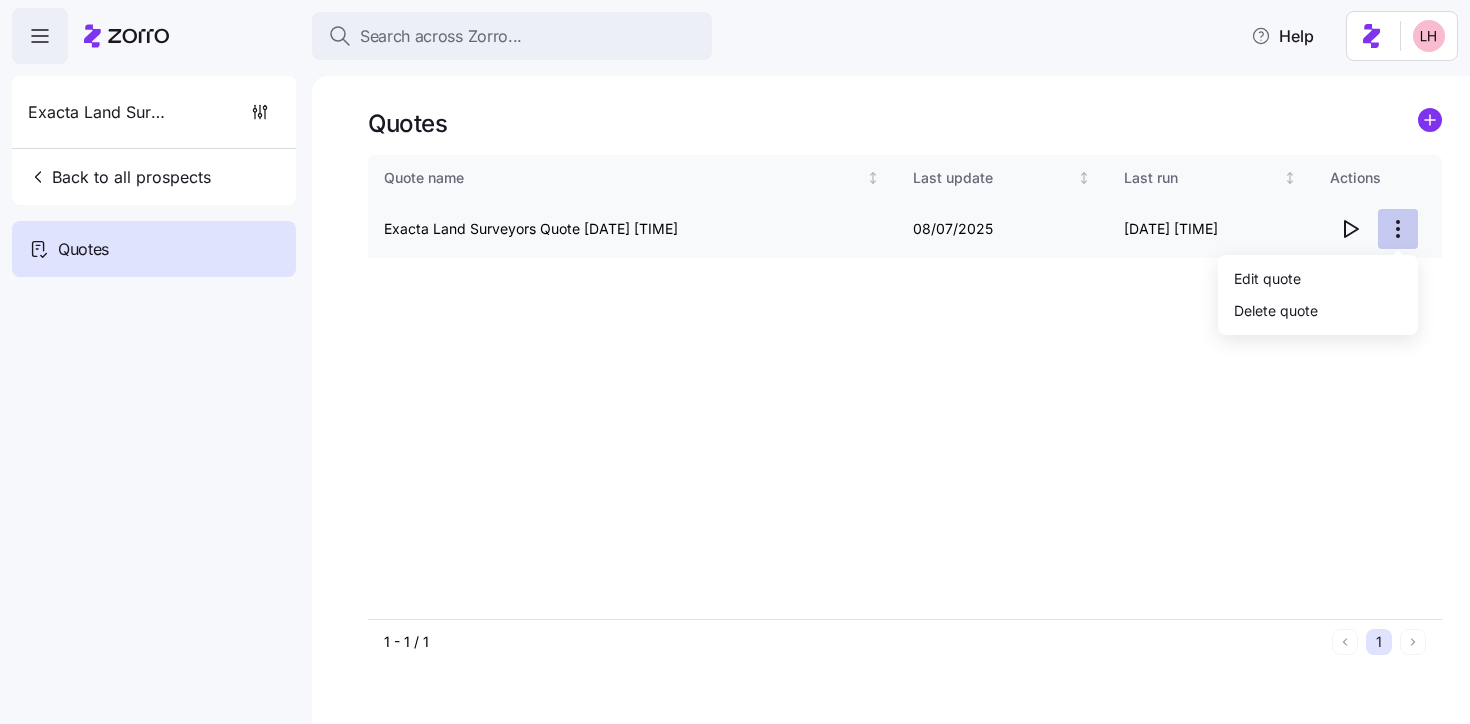 click on "Search across Zorro... Help Exacta Land Surveyors Back to all prospects Quotes Quotes Quote name Last update Last run Actions Exacta Land Surveyors Quote 07/31/2025 9:15 AM 08/07/2025 08/07/2025 8:33 AM 1 - 1 / 1 1 Quotes Edit quote Delete quote" at bounding box center (735, 356) 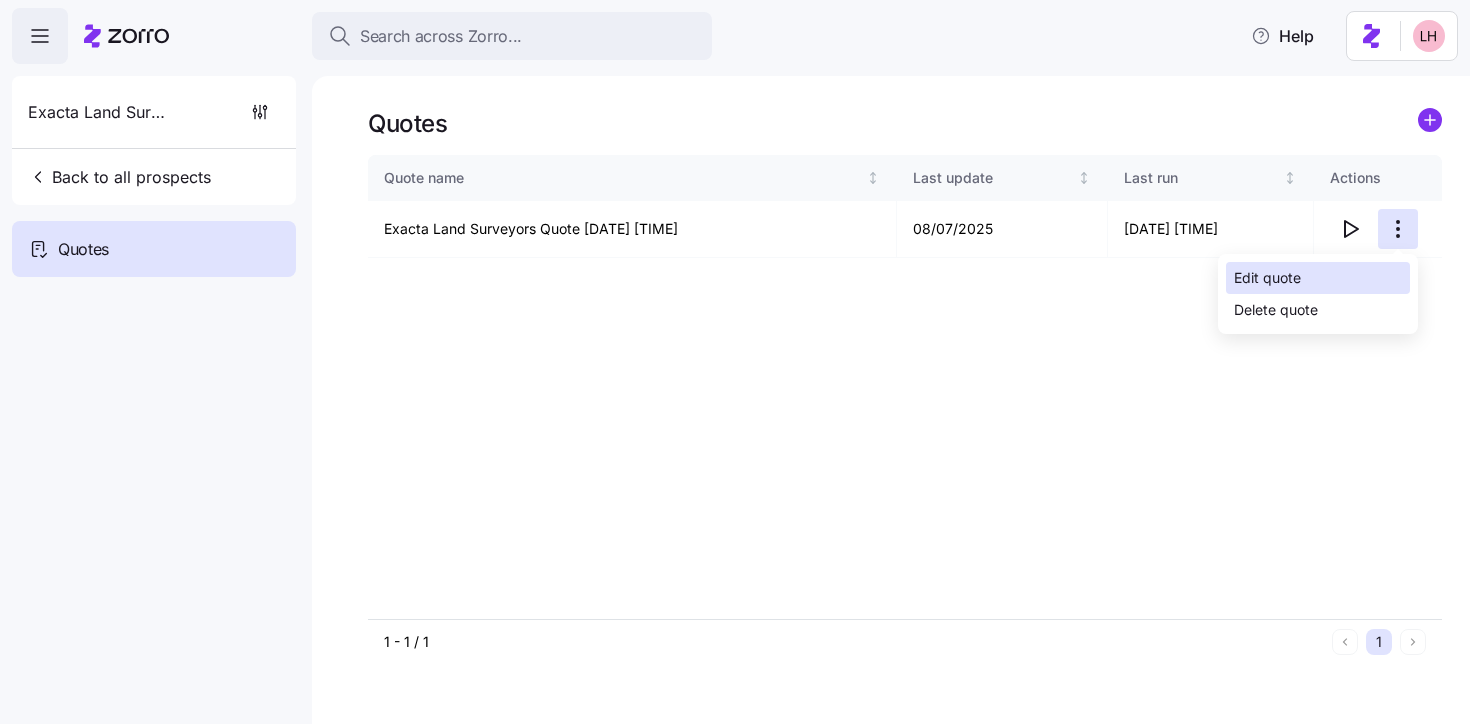 click on "Edit quote" at bounding box center [1318, 278] 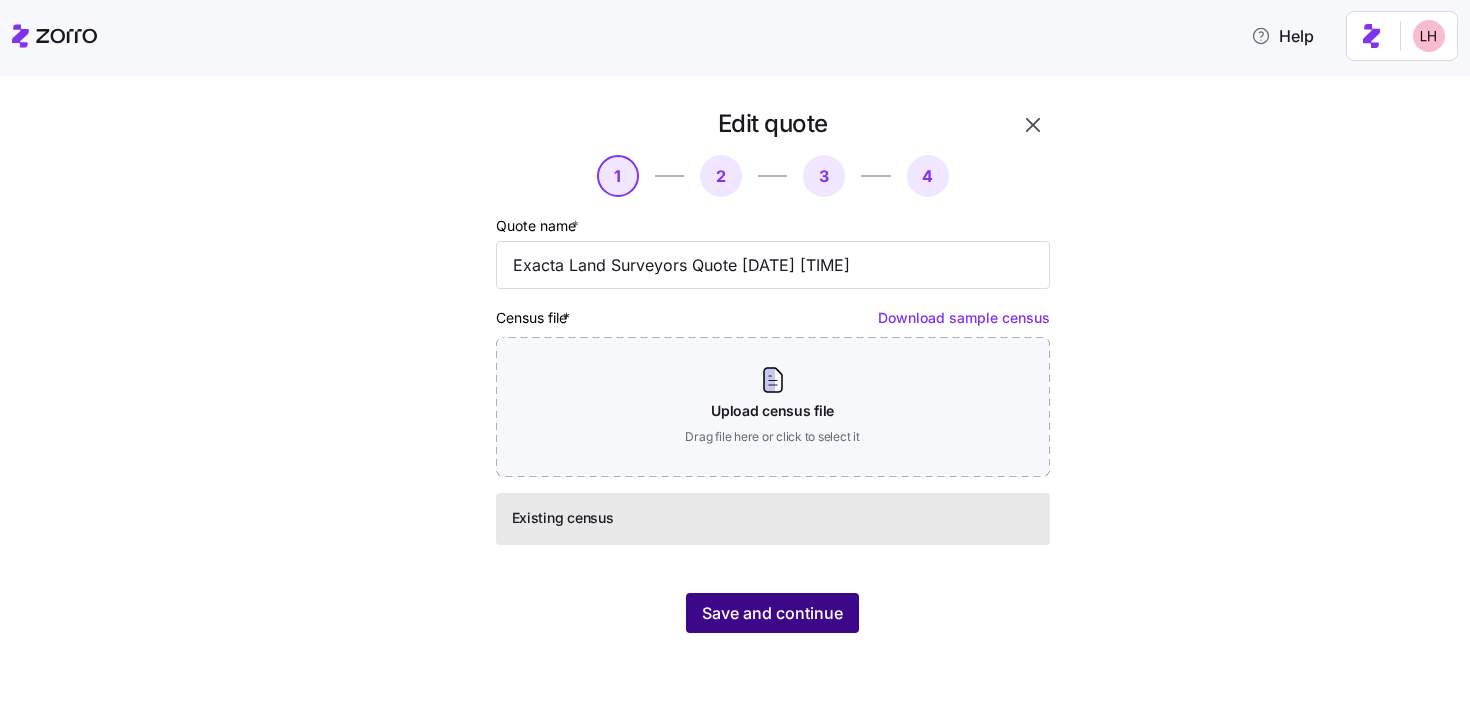 click on "Save and continue" at bounding box center (772, 613) 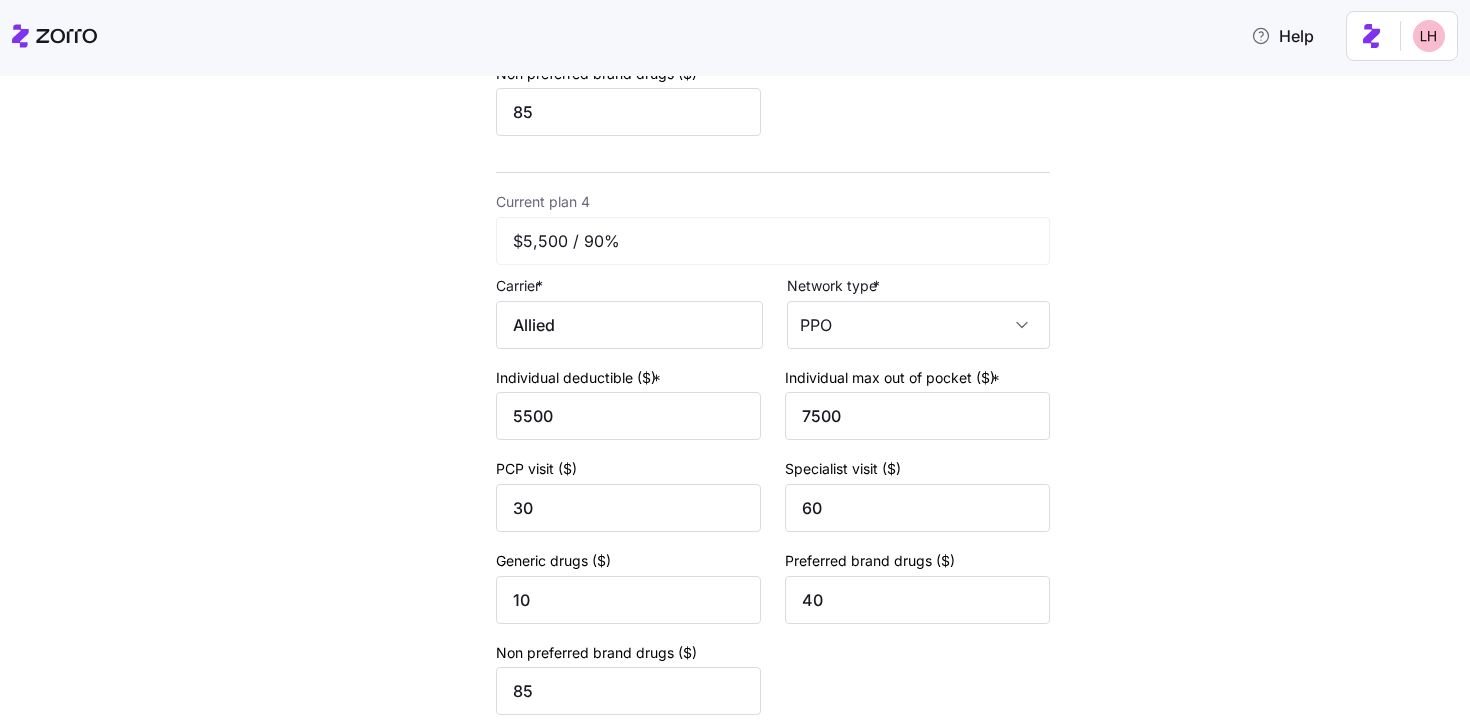 scroll, scrollTop: 2002, scrollLeft: 0, axis: vertical 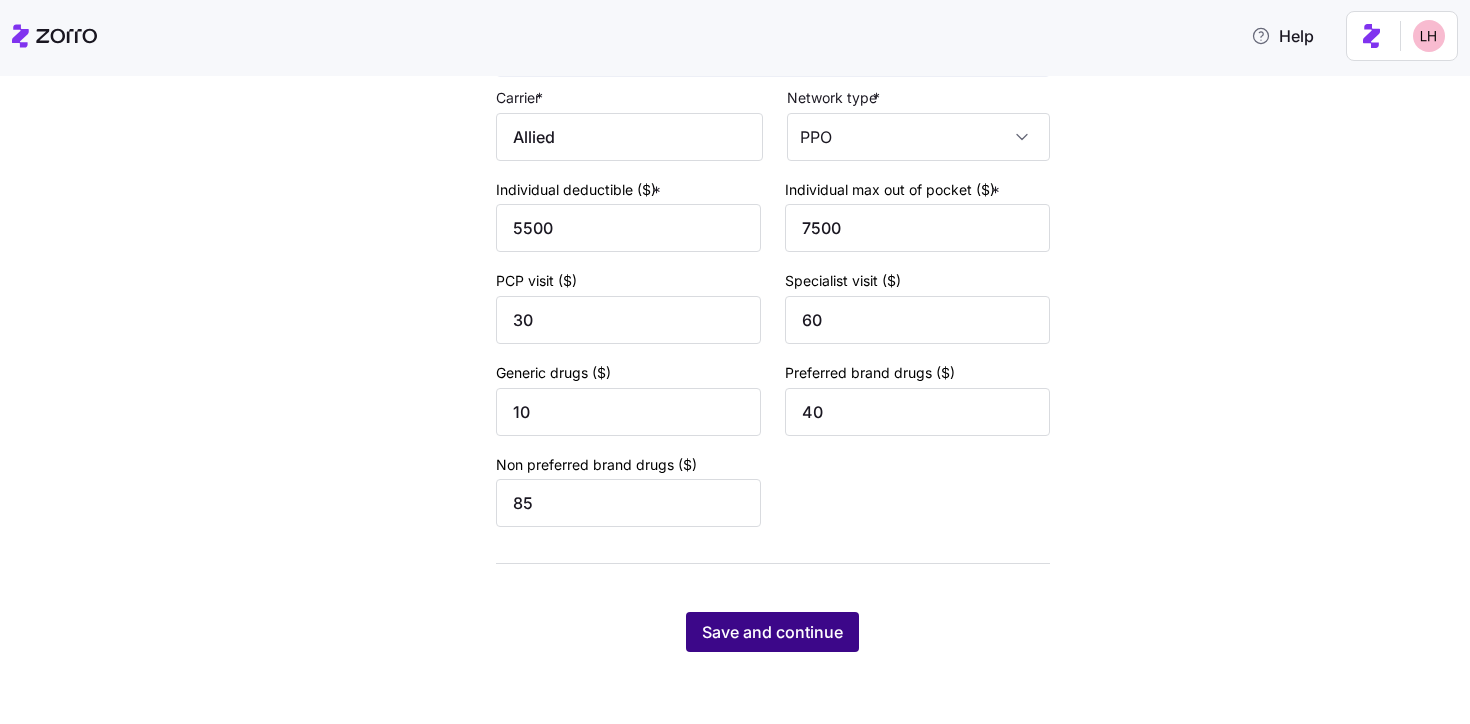click on "Save and continue" at bounding box center (772, 632) 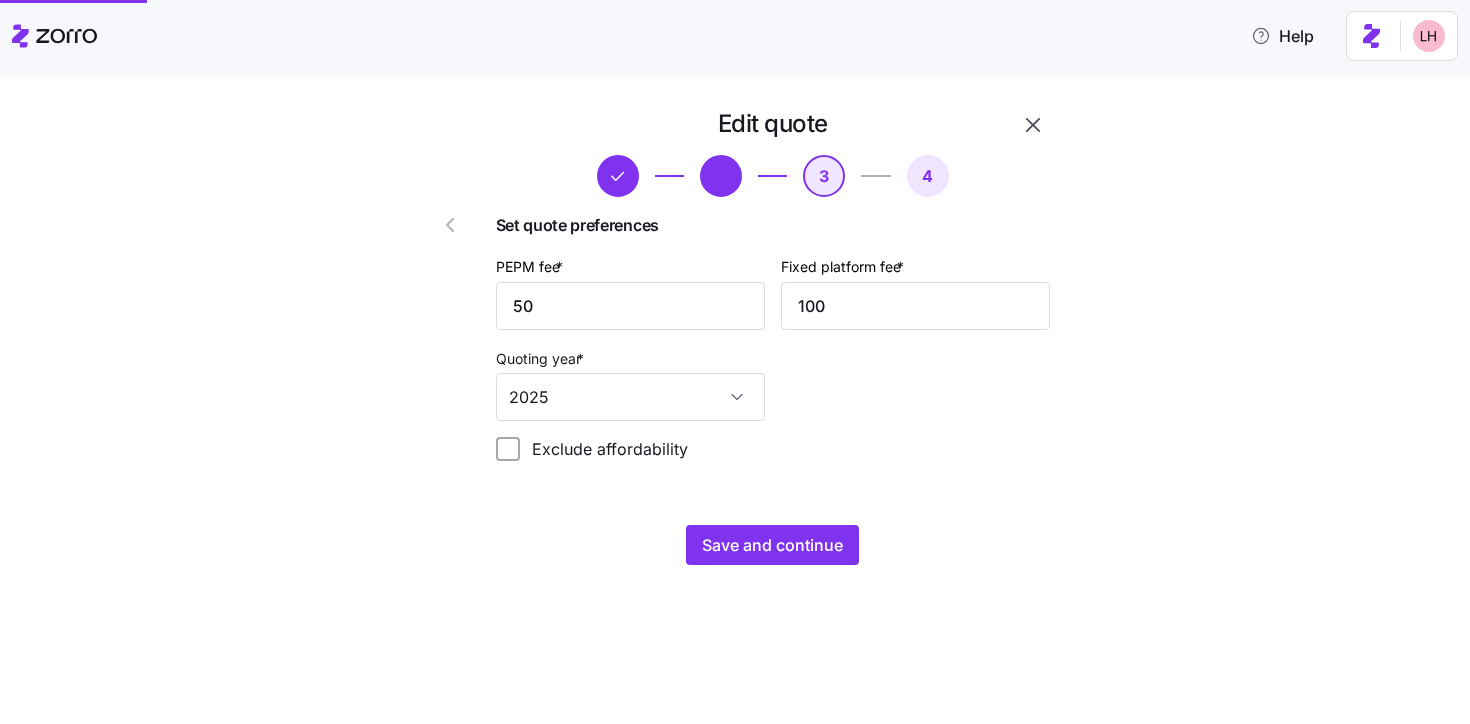 scroll, scrollTop: 0, scrollLeft: 0, axis: both 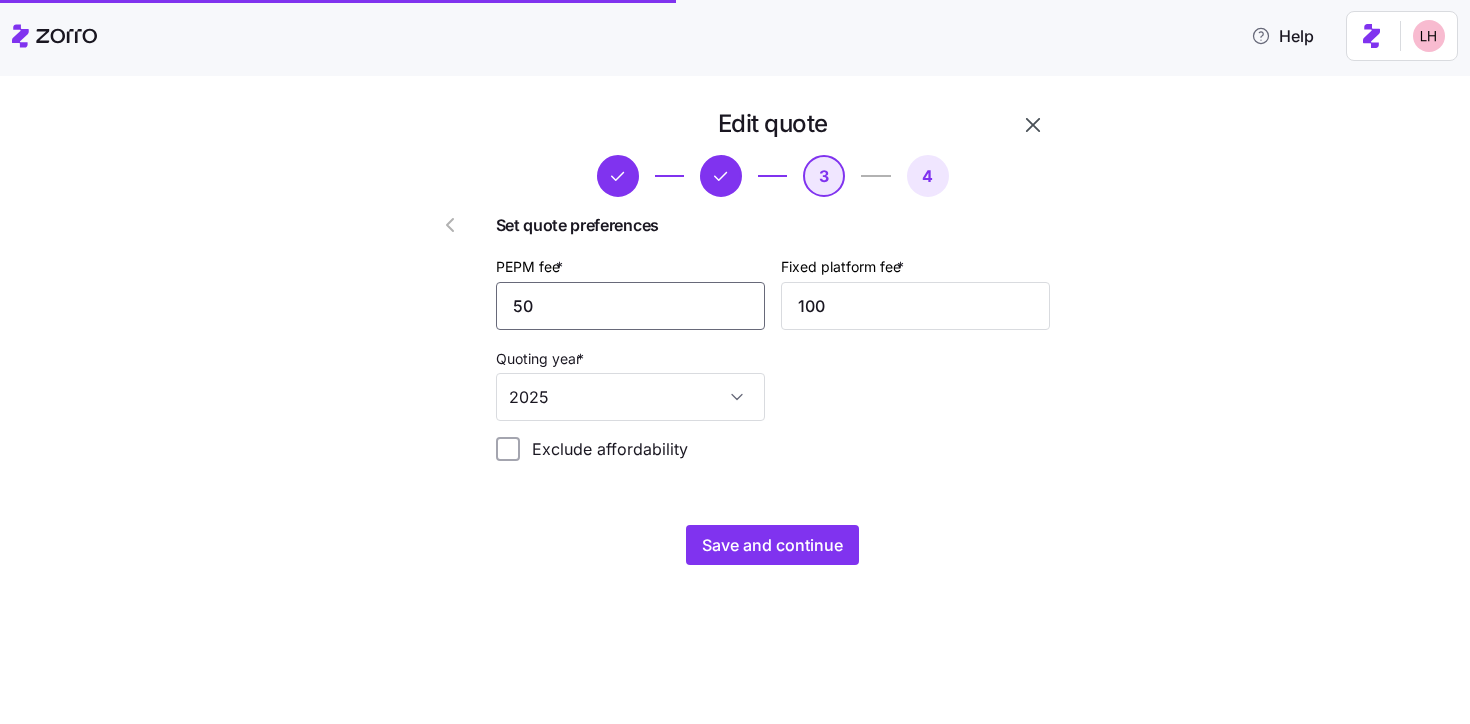 drag, startPoint x: 621, startPoint y: 308, endPoint x: 476, endPoint y: 298, distance: 145.34442 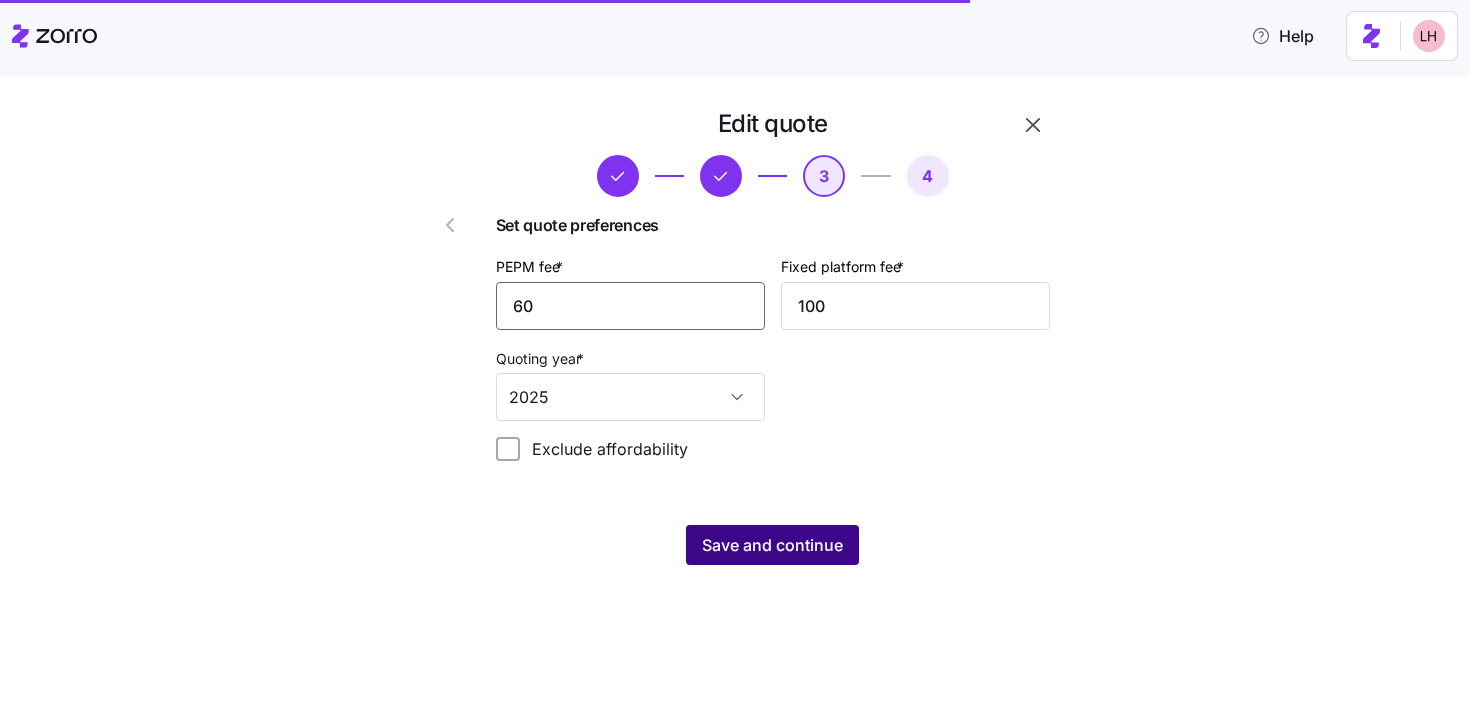 type on "60" 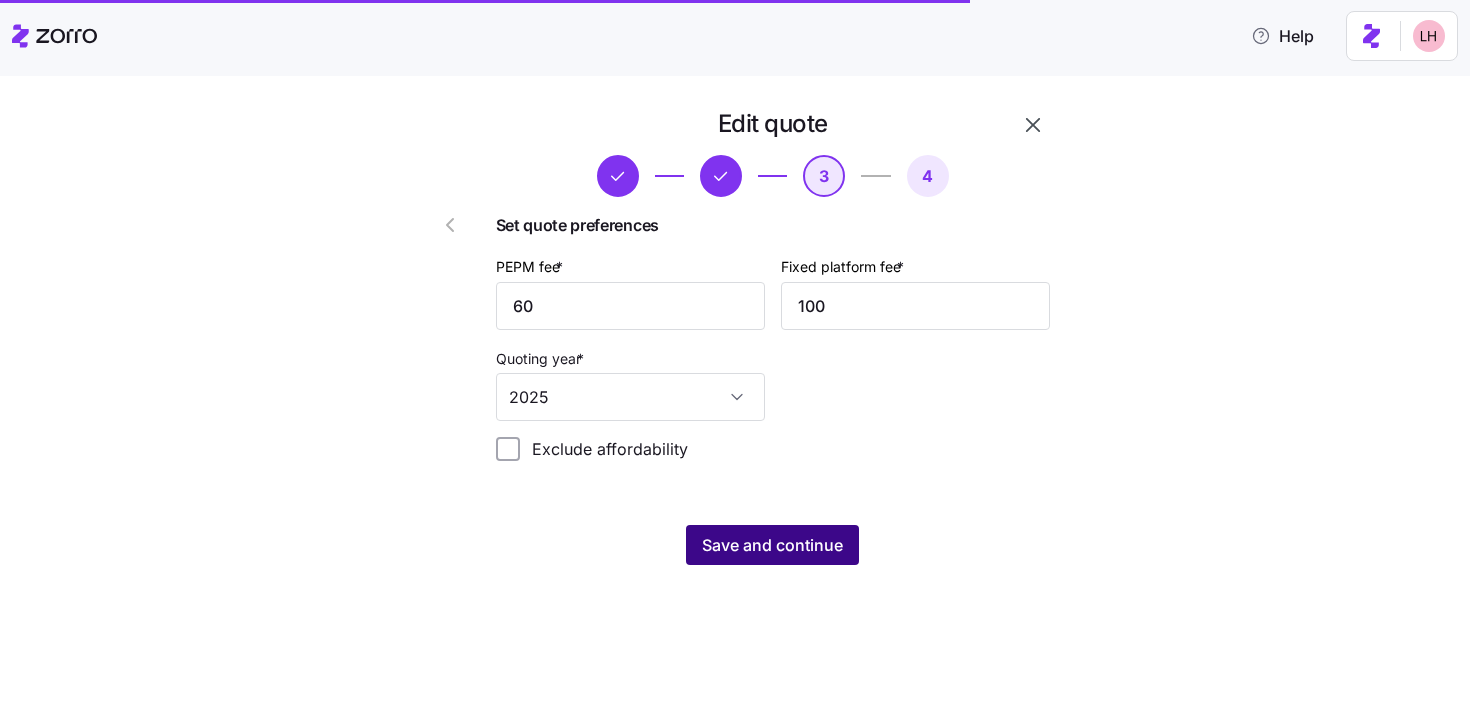 click on "Save and continue" at bounding box center [772, 545] 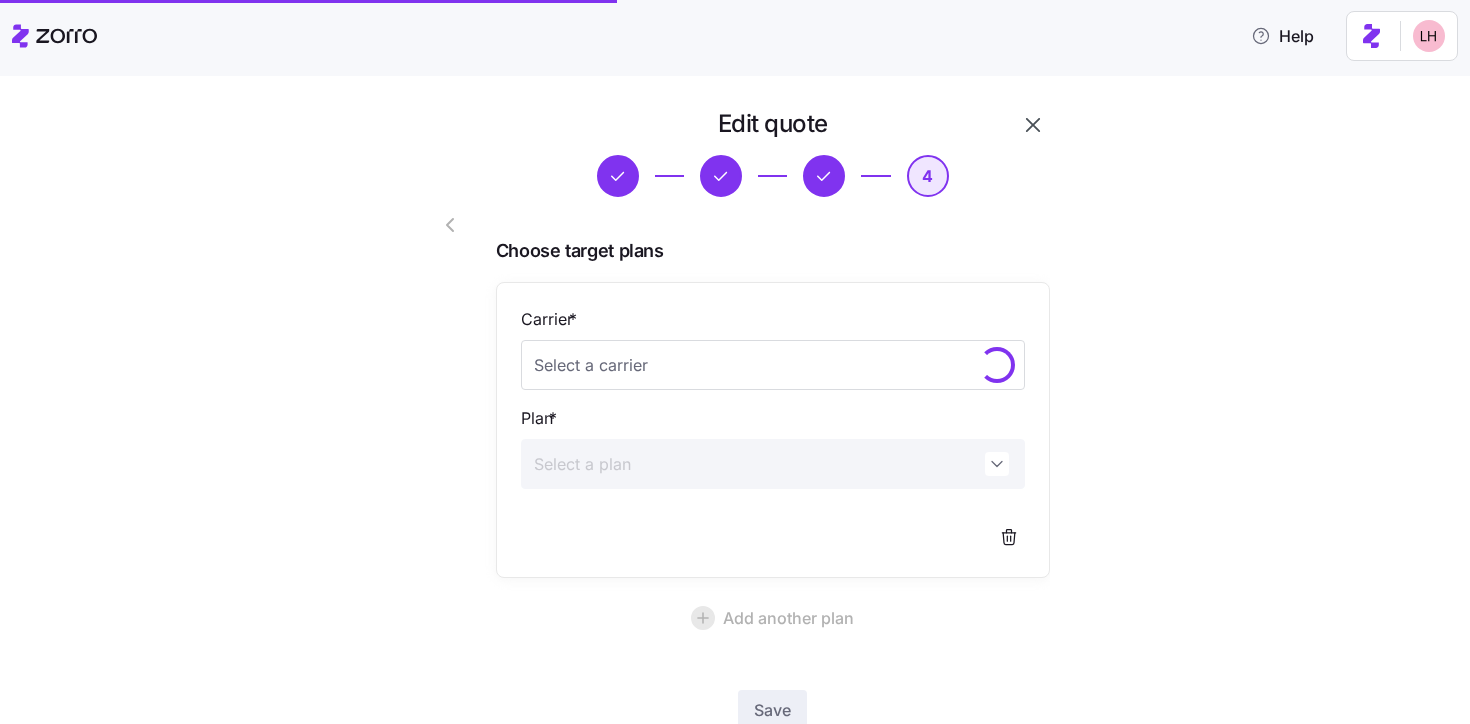 scroll, scrollTop: 137, scrollLeft: 0, axis: vertical 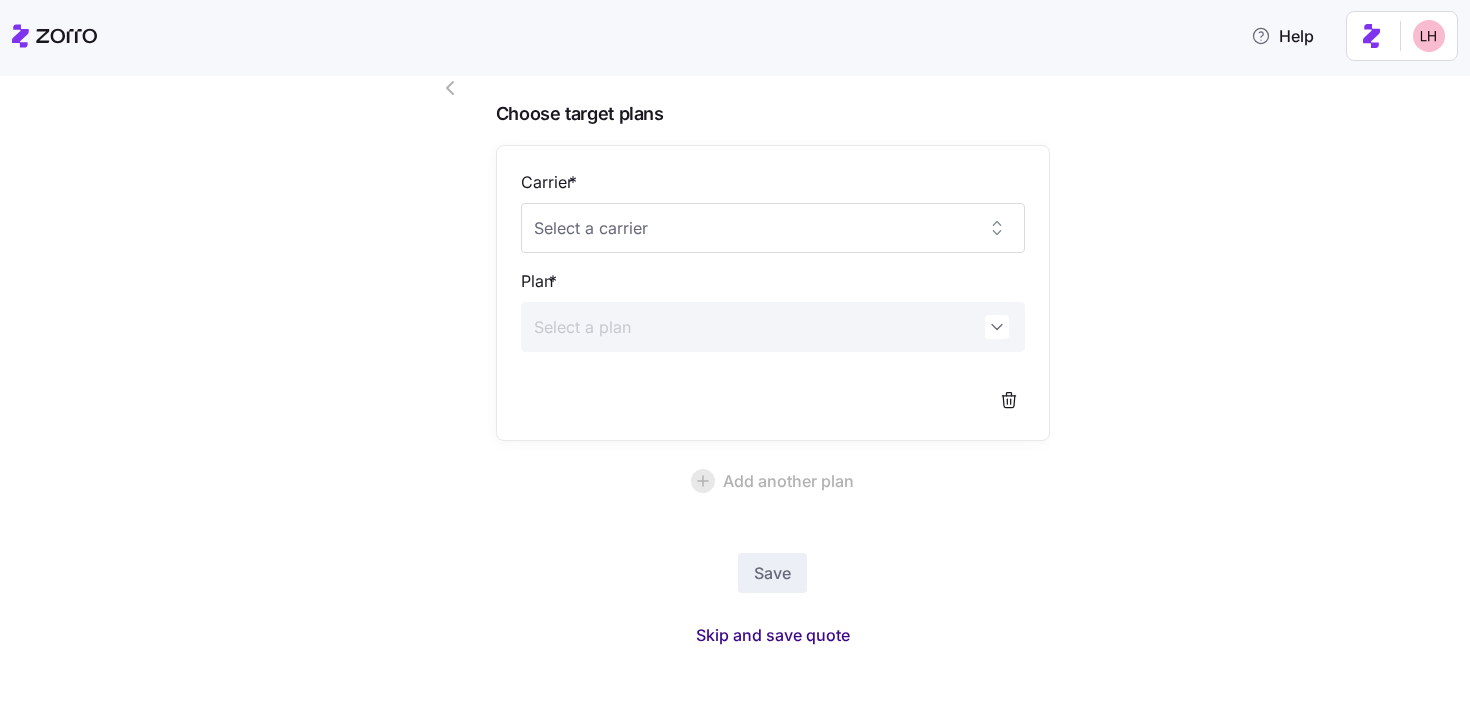click on "Skip and save quote" at bounding box center (773, 635) 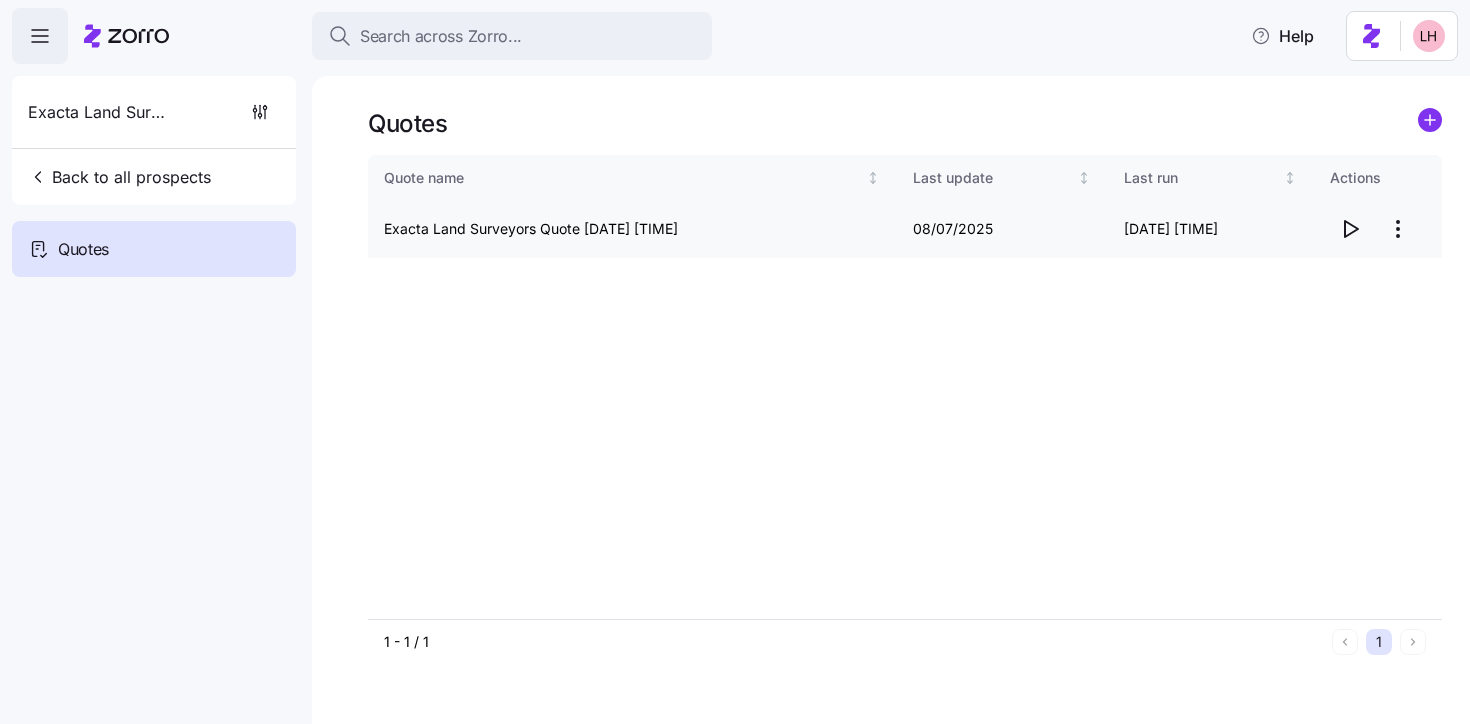 click 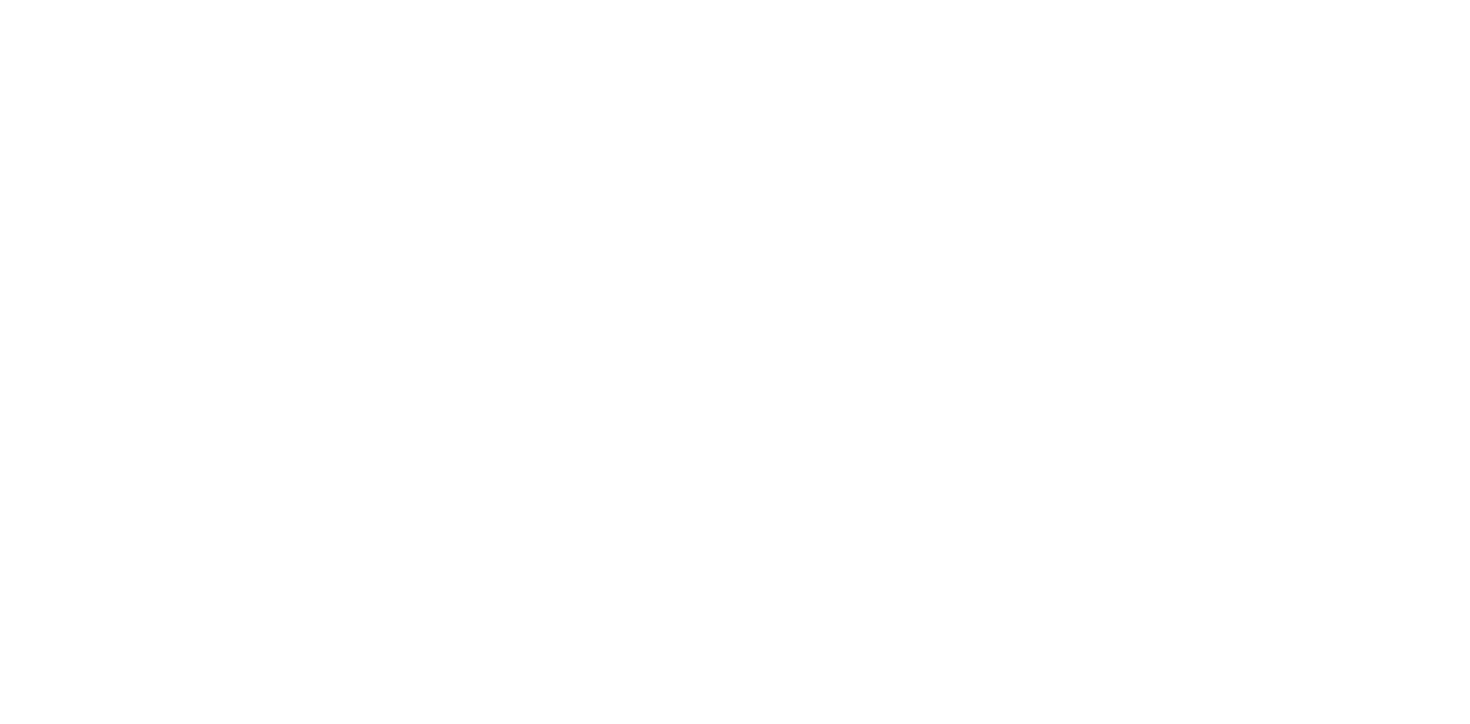 scroll, scrollTop: 0, scrollLeft: 0, axis: both 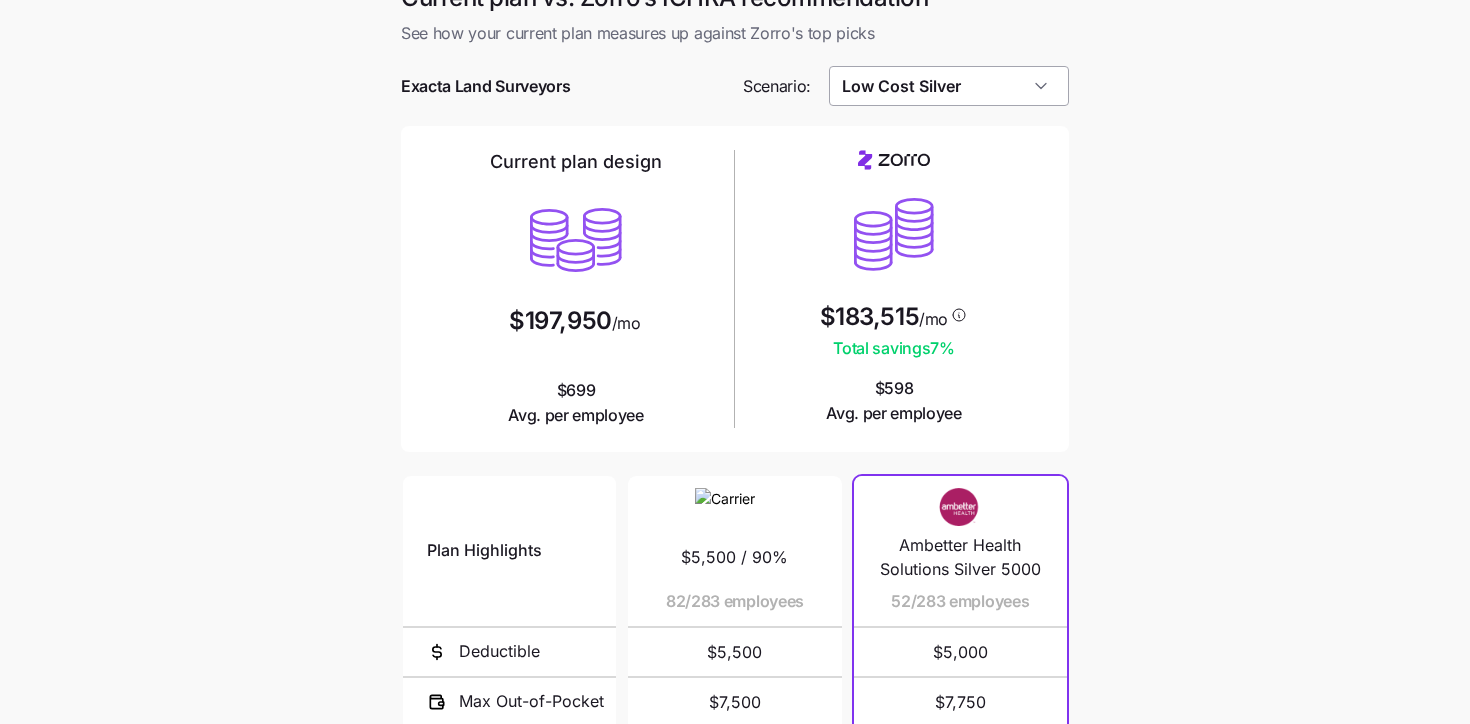 click on "Low Cost Silver" at bounding box center (949, 86) 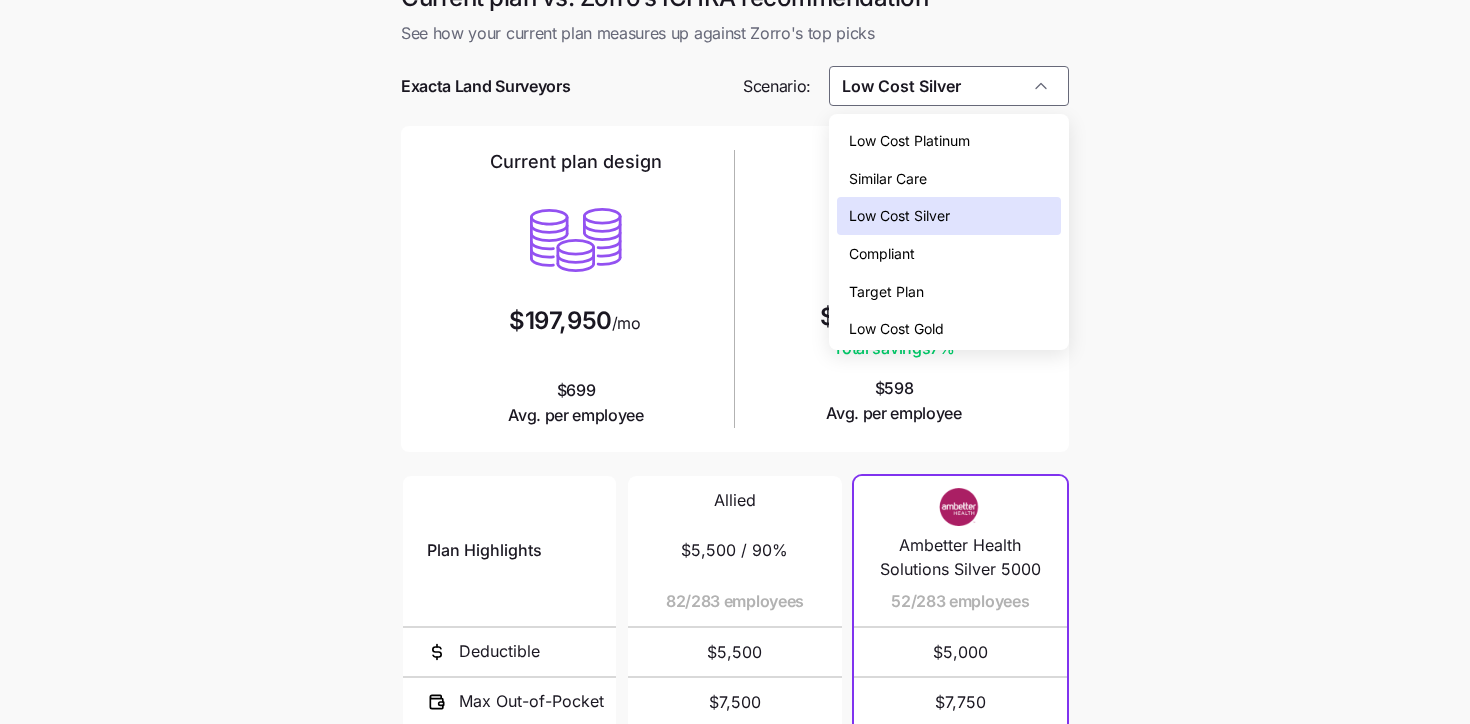 click on "Low Cost Gold" at bounding box center [949, 329] 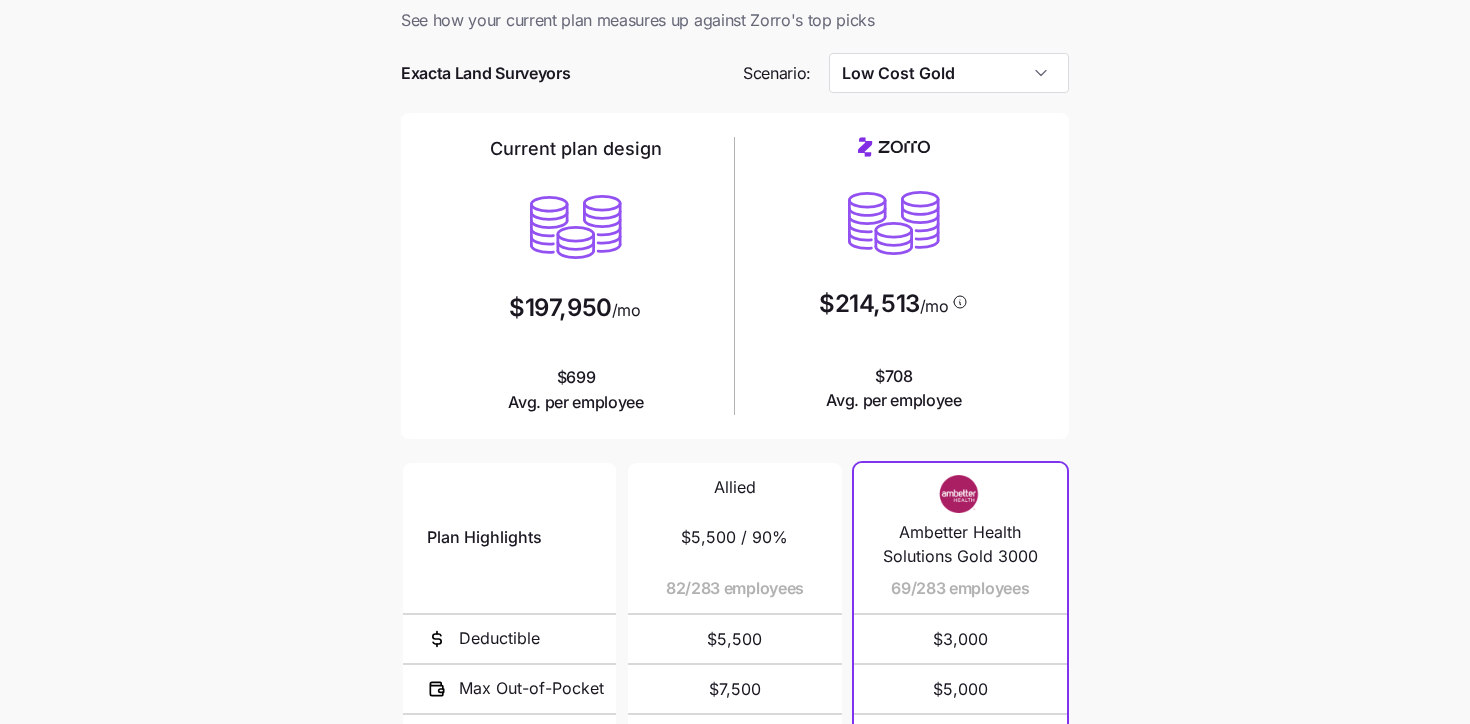 scroll, scrollTop: 38, scrollLeft: 0, axis: vertical 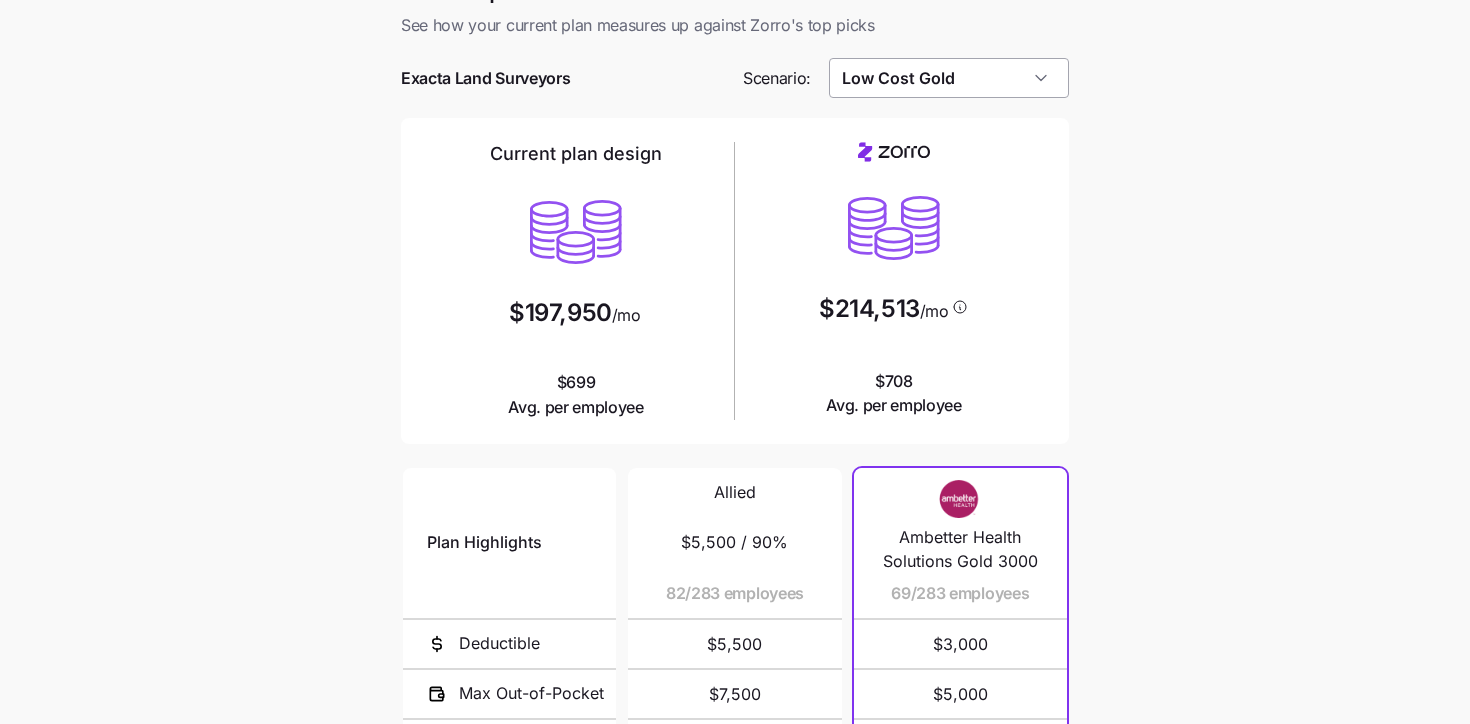 click on "Low Cost Gold" at bounding box center (949, 78) 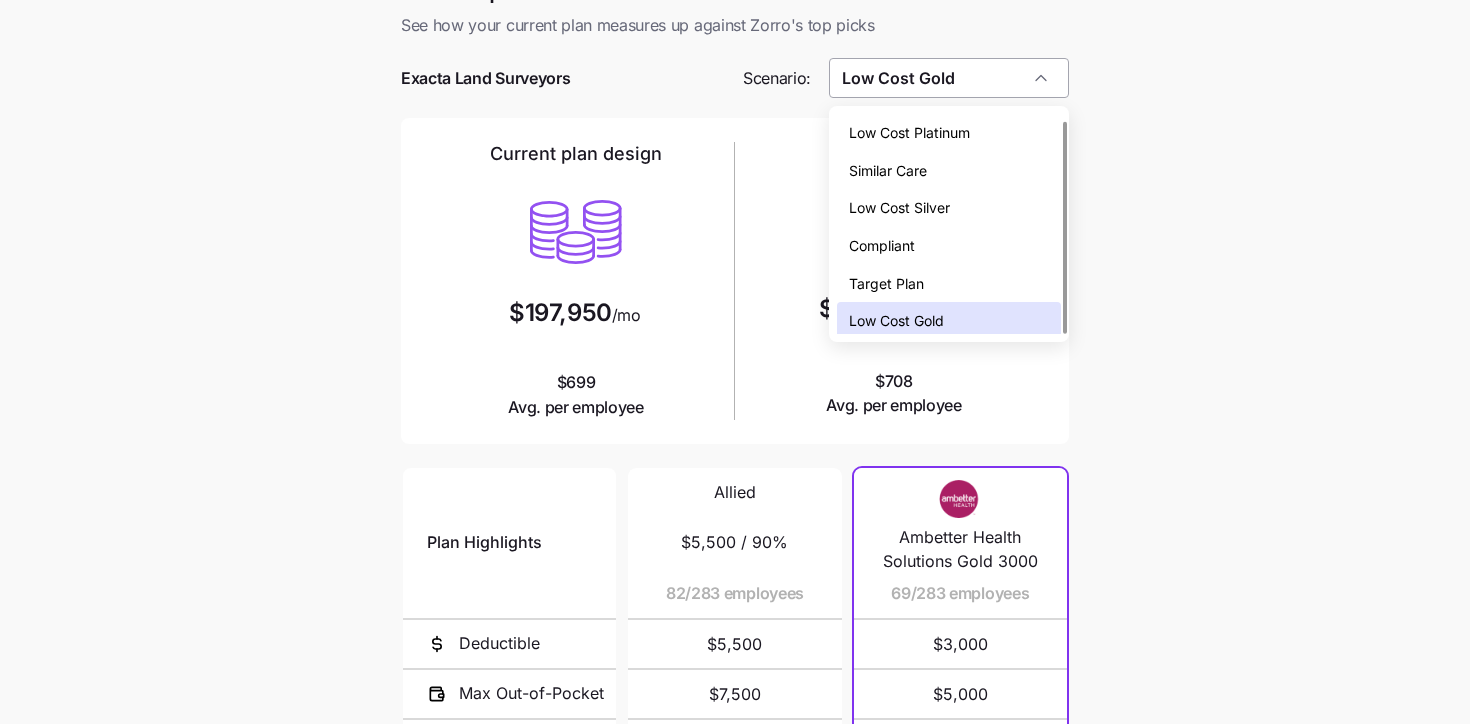 scroll, scrollTop: 6, scrollLeft: 0, axis: vertical 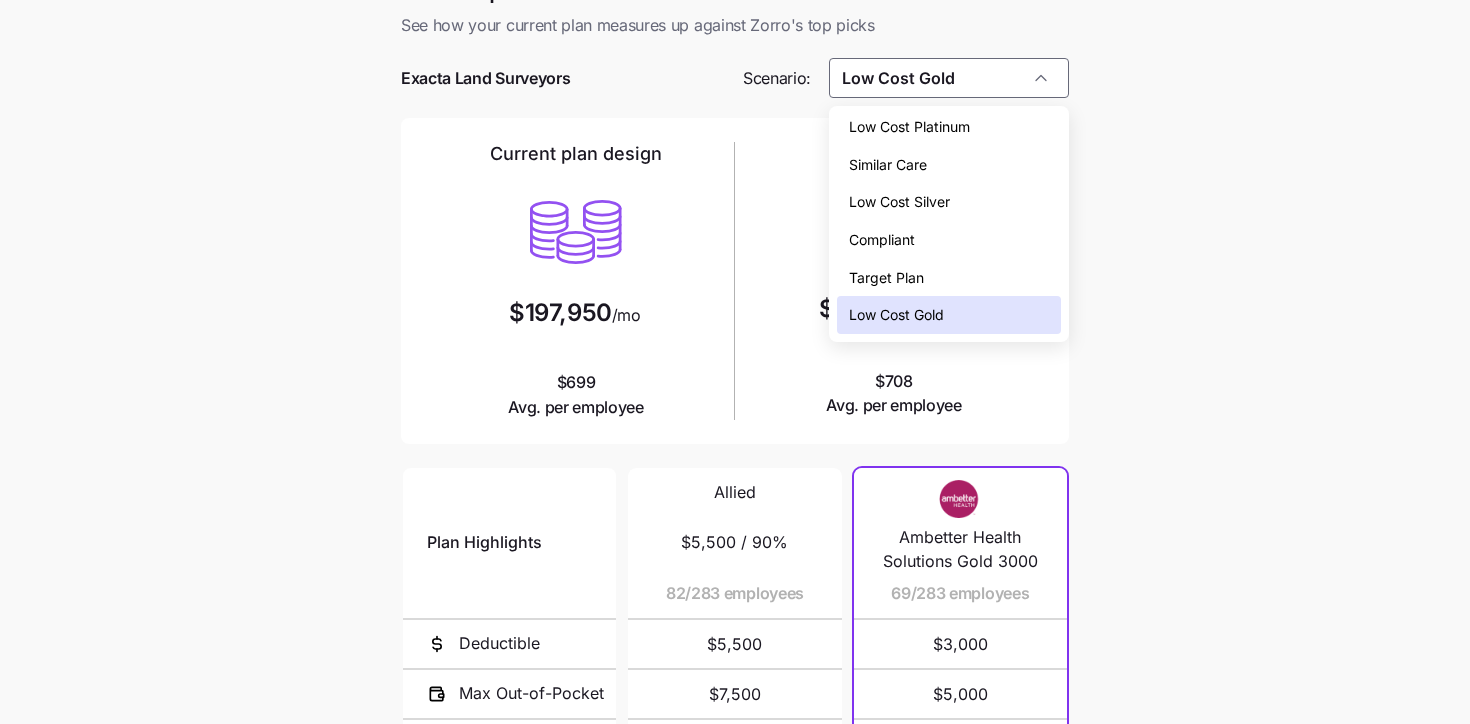 click on "Similar Care" at bounding box center (949, 165) 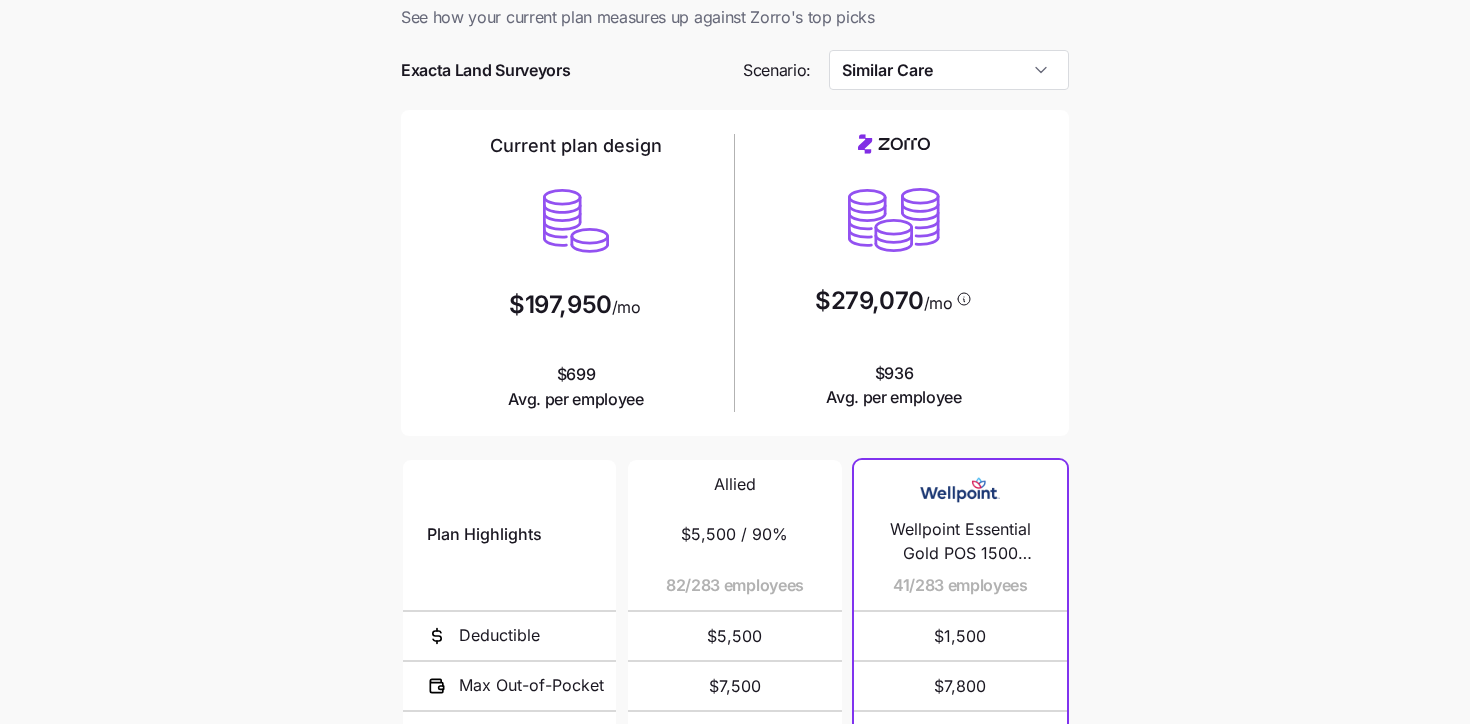 scroll, scrollTop: 39, scrollLeft: 0, axis: vertical 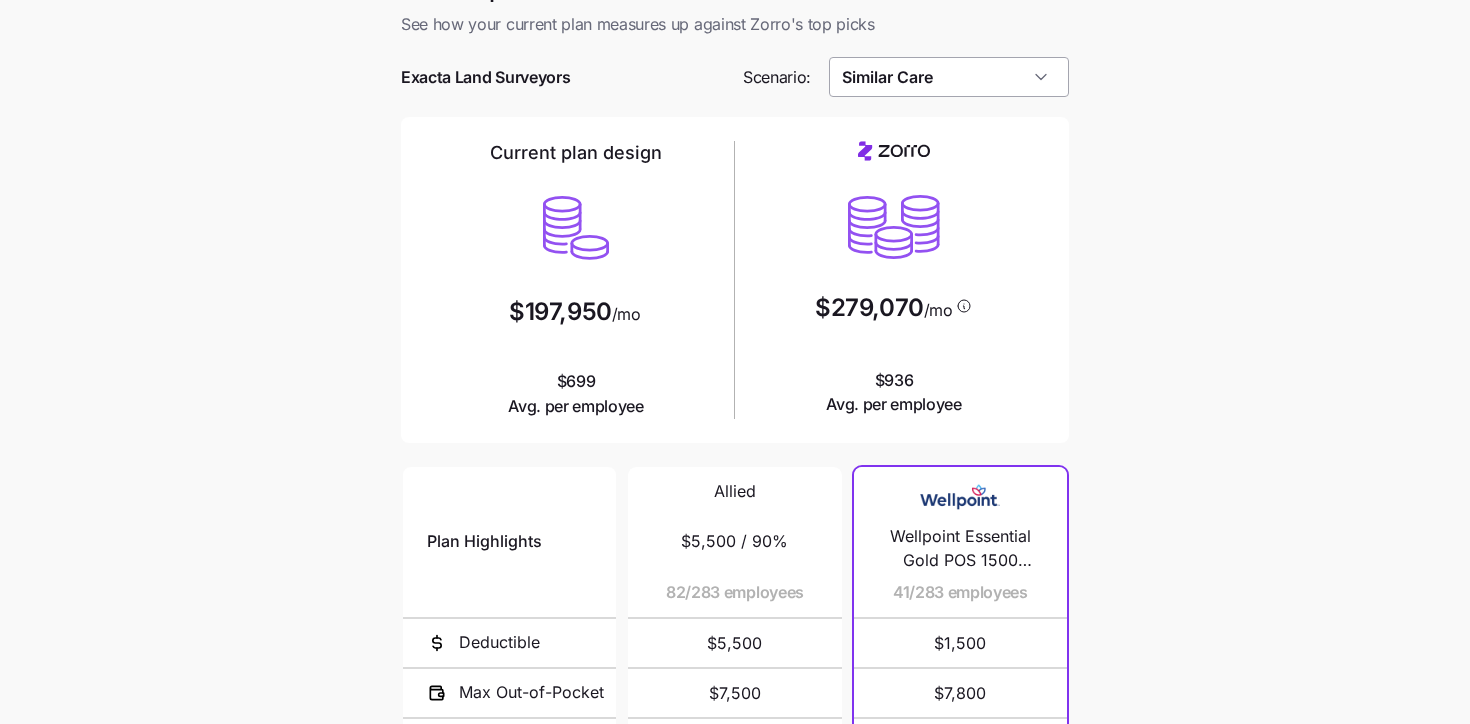 click on "Similar Care" at bounding box center [949, 77] 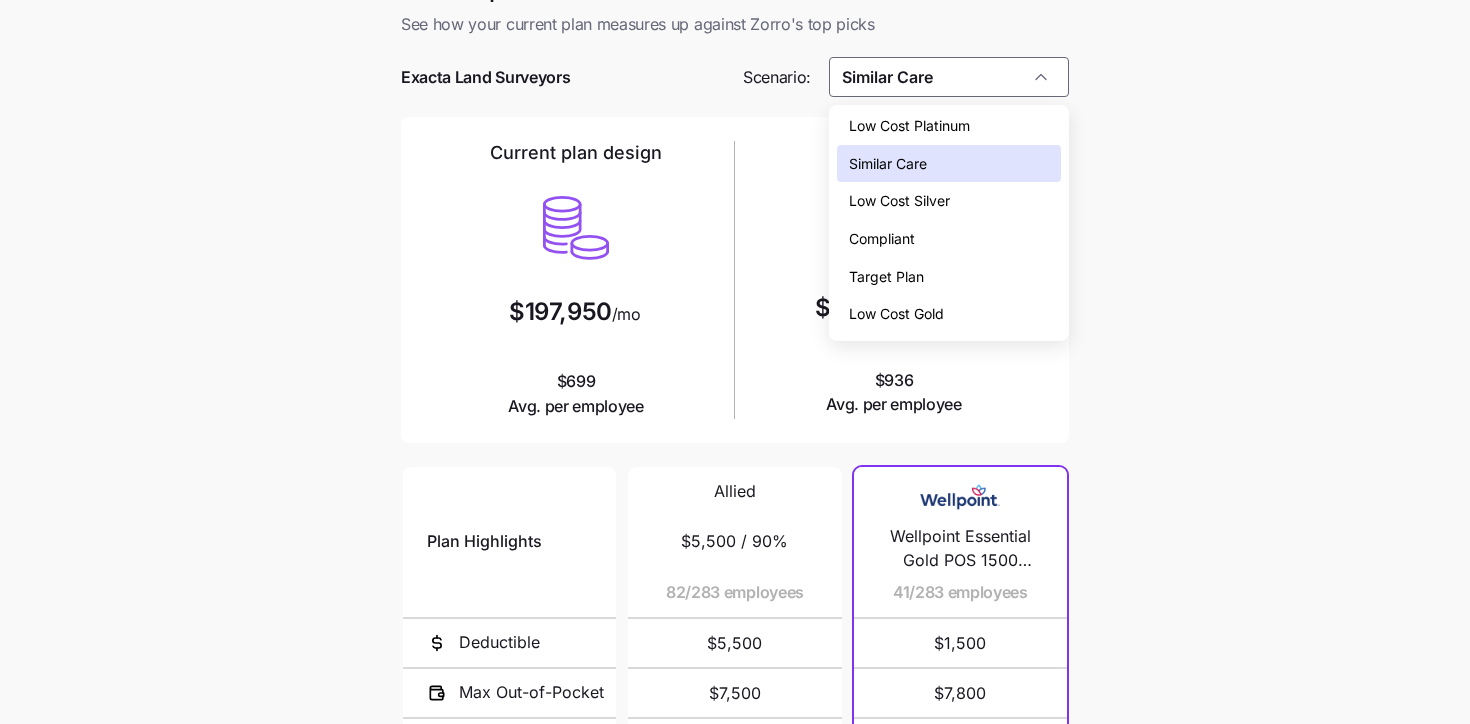 click on "Low Cost Silver" at bounding box center [899, 201] 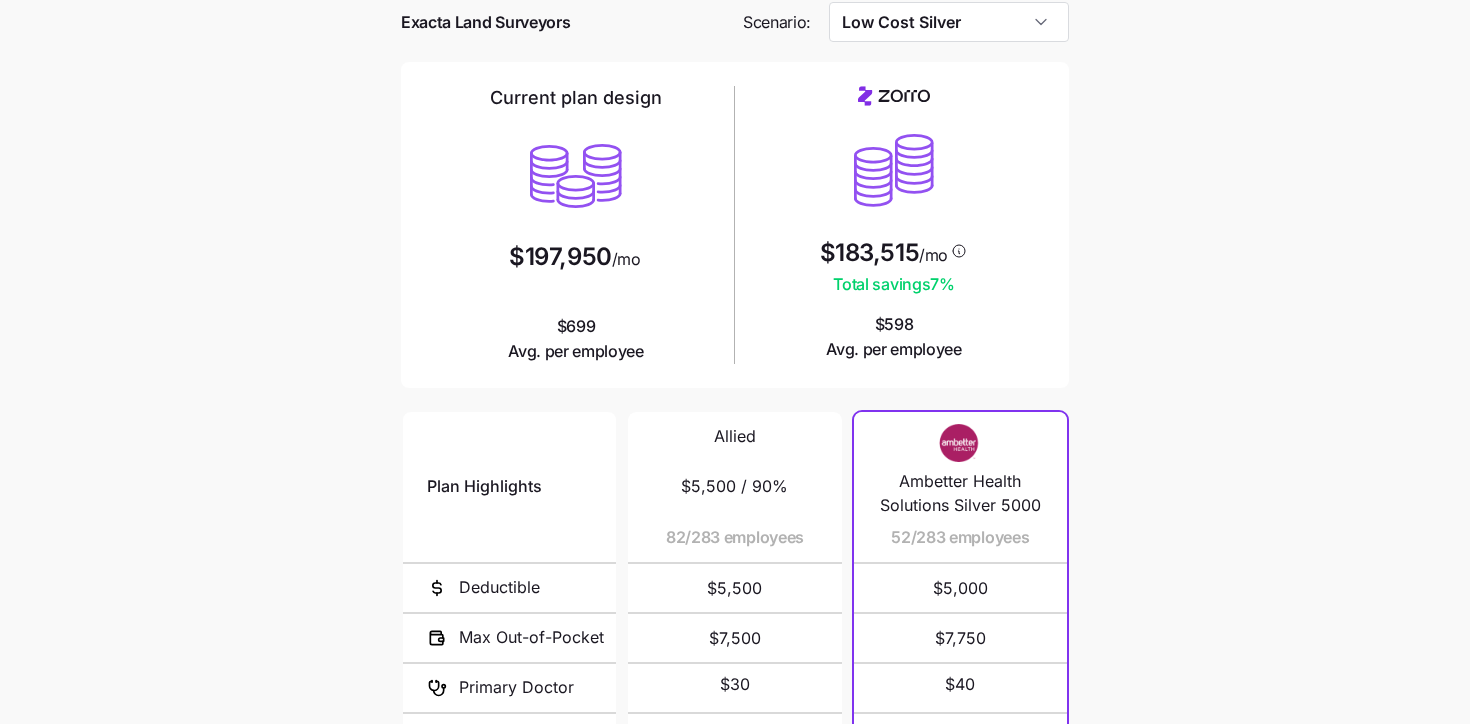 scroll, scrollTop: 96, scrollLeft: 0, axis: vertical 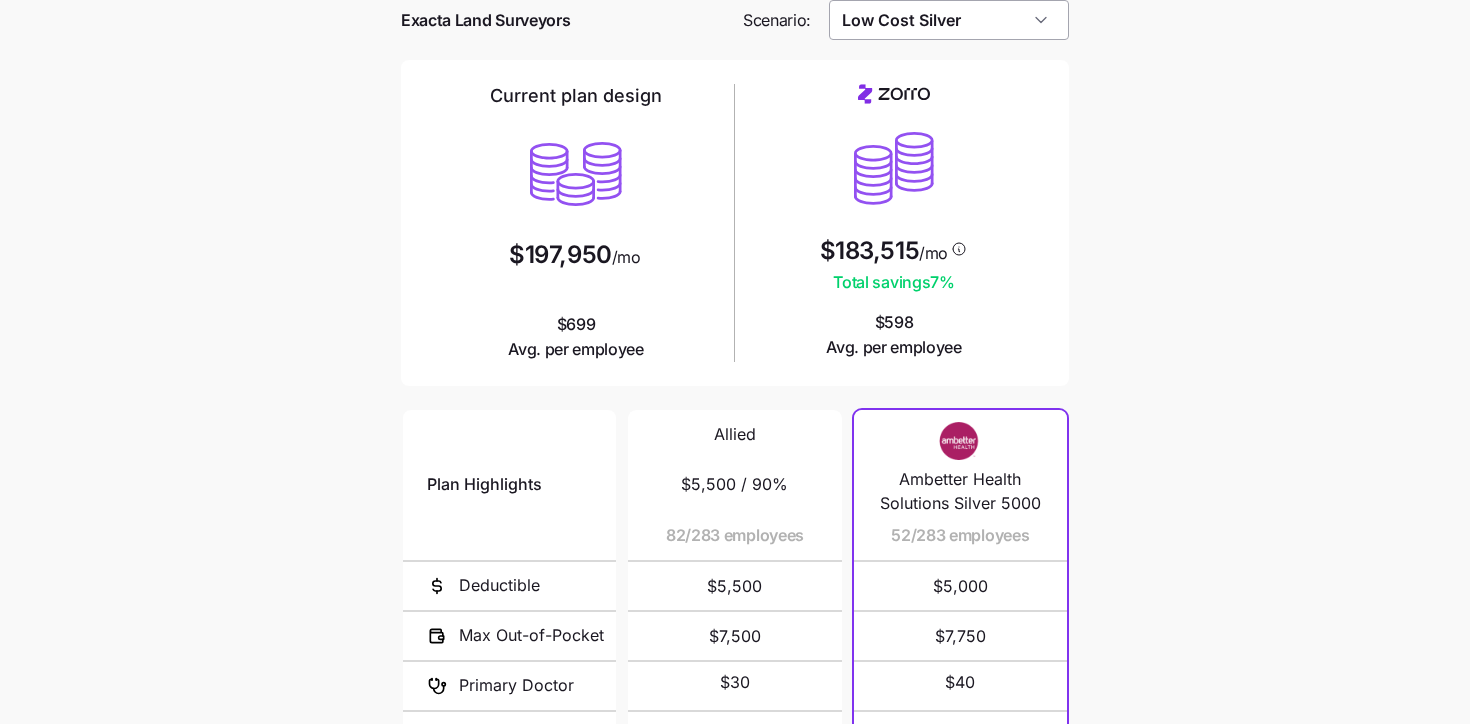click on "Low Cost Silver" at bounding box center (949, 20) 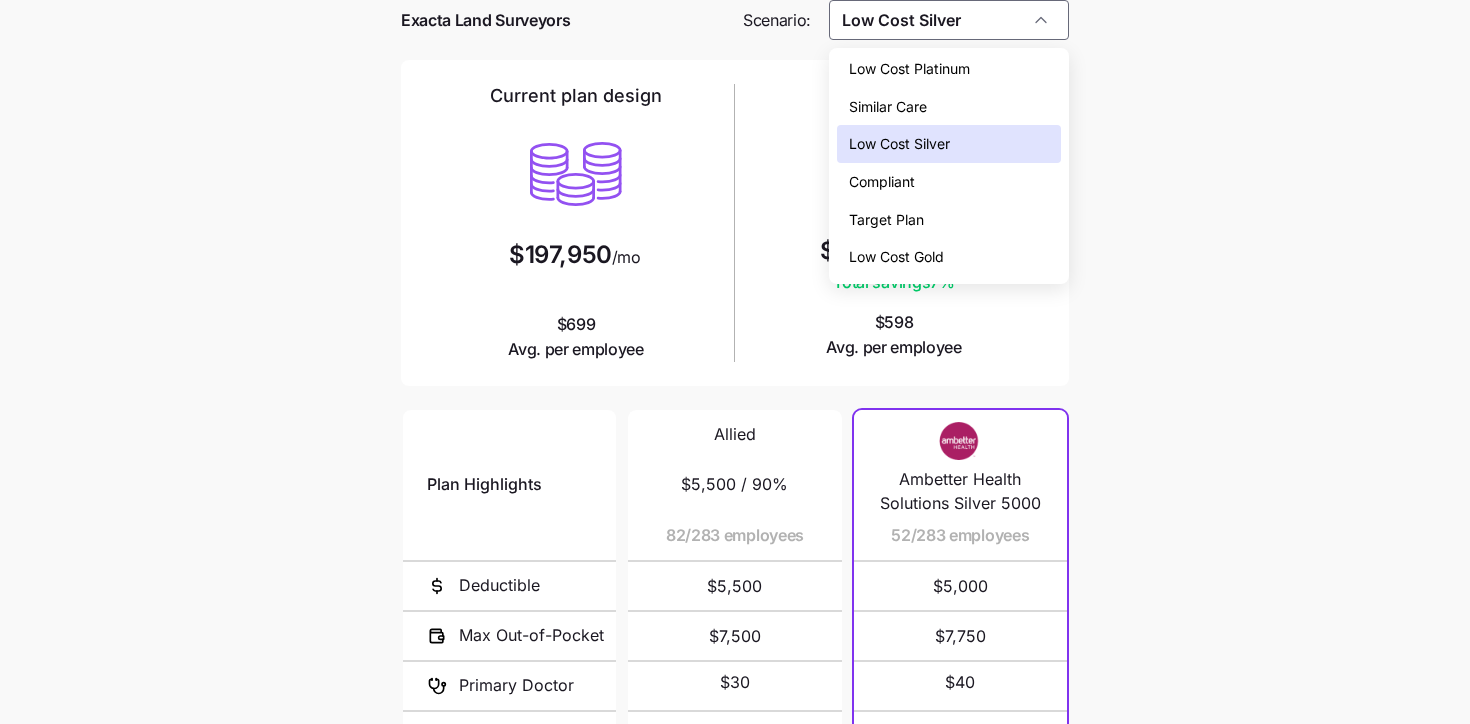 click on "Compliant" at bounding box center (949, 182) 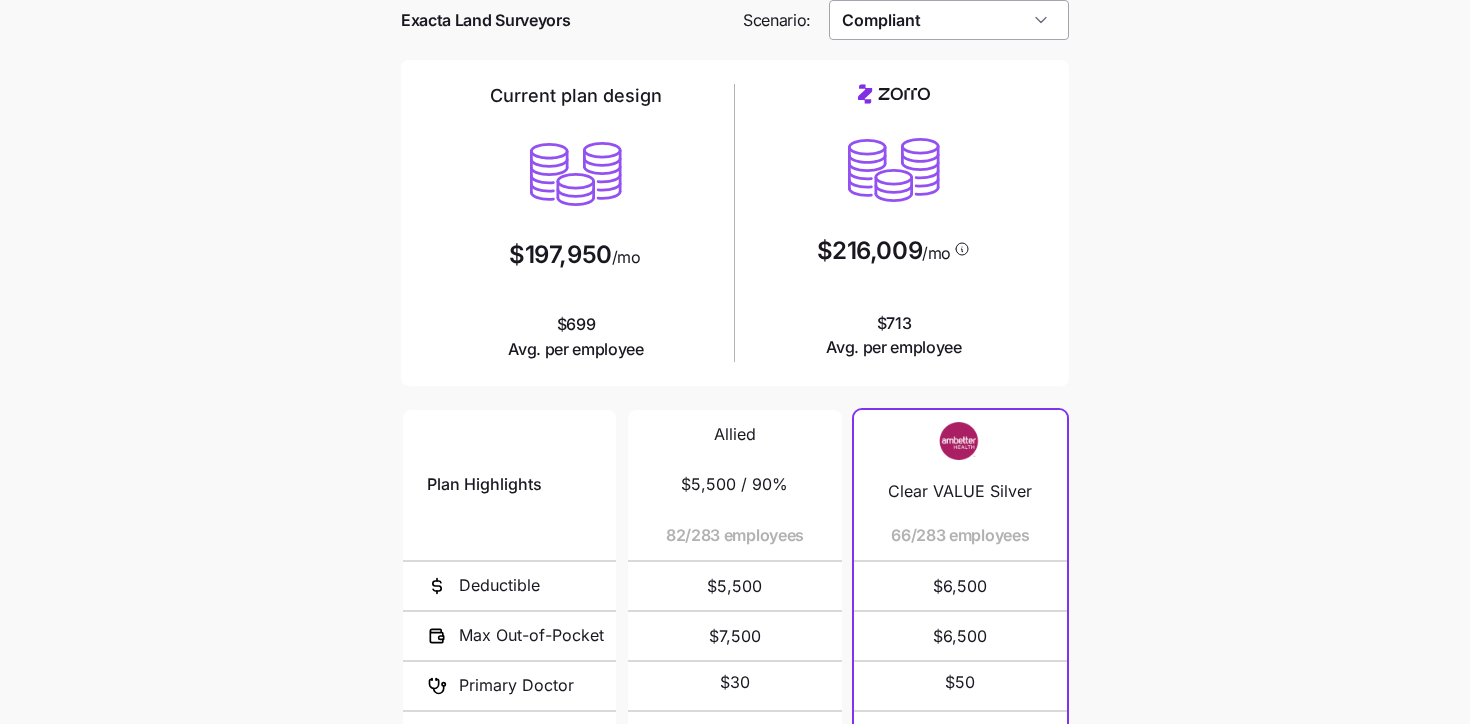 click on "Compliant" at bounding box center [949, 20] 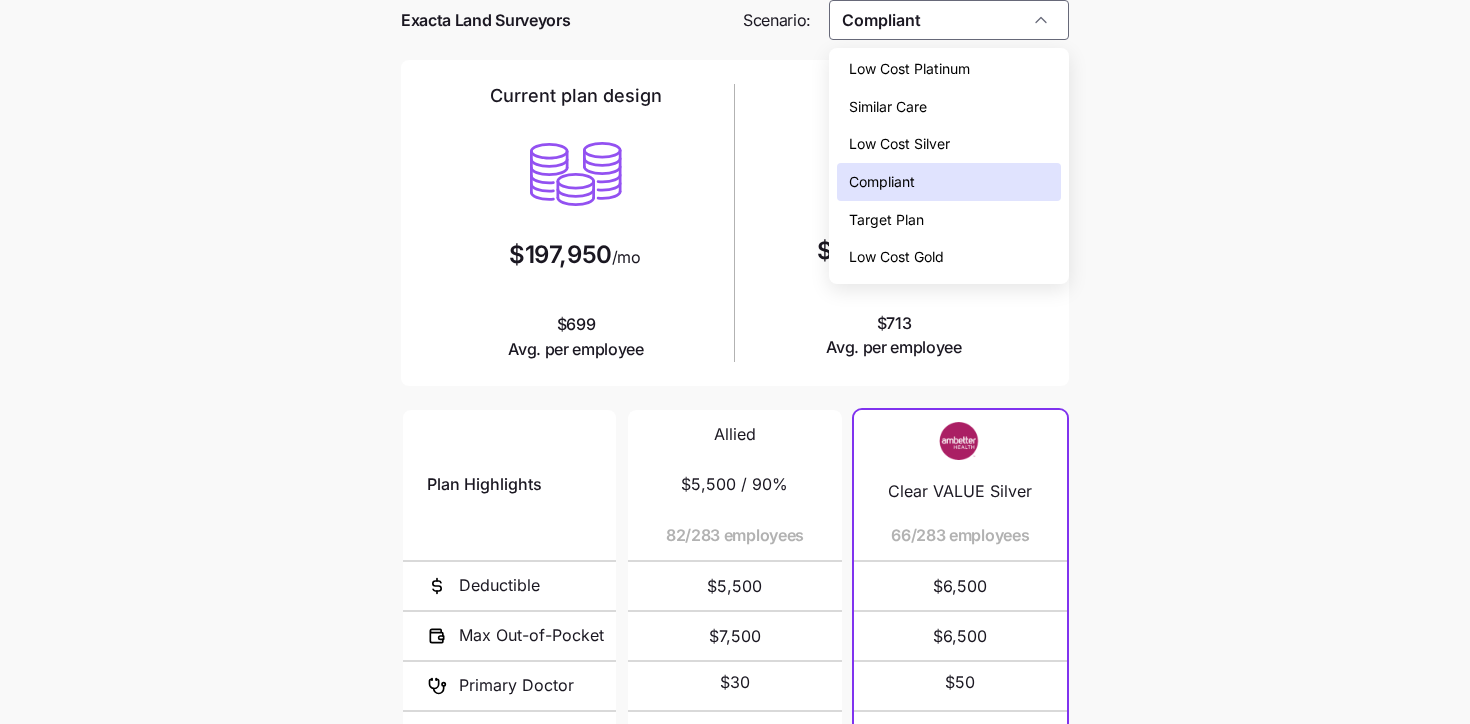 click on "Low Cost Silver" at bounding box center (899, 144) 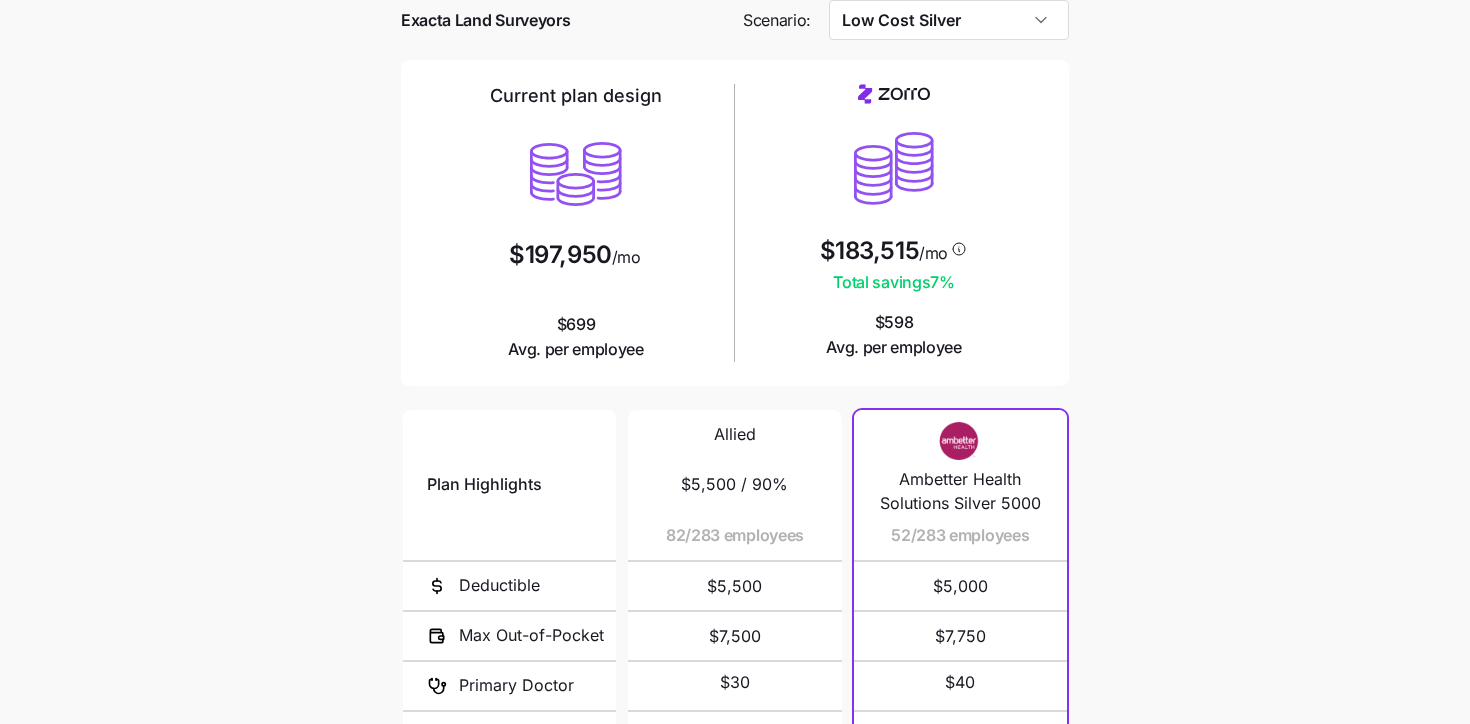click on "Current plan vs. Zorro’s ICHRA recommendation See how your current plan measures up against Zorro's top picks Exacta Land Surveyors Scenario: Low Cost Silver Current plan design $[MONEY] /mo $[MONEY] Avg. per employee $[MONEY] /mo Total savings  [PERCENT] % $[MONEY] Avg. per employee Plan Highlights Deductible Max Out-of-Pocket Primary Doctor Generic Drugs Specialist Visit Allied $[MONEY] / 90% [NUMBER]/283 employees $[MONEY] $[MONEY] $[NUMBER] $[NUMBER] $[NUMBER] Allied H.S.A $[MONEY] / 100% [NUMBER]/283 employees $[MONEY] $[MONEY] $[NUMBER] $[NUMBER] $[NUMBER] Allied H.S.A $[MONEY] / 100% [NUMBER]/283 employees $[MONEY] $[MONEY] $[NUMBER] Allied $[MONEY] / 90% [NUMBER]/283 employees $[MONEY] $[MONEY] $[NUMBER] $[NUMBER] $[NUMBER] Ambetter Health Solutions Silver 5000 [NUMBER]/283 employees $[MONEY] $[MONEY] $[NUMBER] not covered $[NUMBER] MyBlue Health Silver SM  901 [NUMBER]/283 employees $[MONEY] $[MONEY] $[NUMBER] $[NUMBER] not covered Silver 201 HSA [NUMBER]/283 employees $[MONEY] $[MONEY] not covered not covered not covered Silver 201 HSA [NUMBER]/283 employees $[MONEY] $[MONEY] not covered not covered not covered Silver 7000 Off Exchange (Select) [NUMBER]/283 employees $[MONEY] $[MONEY] $[NUMBER] $[NUMBER] $[NUMBER]" at bounding box center (735, 450) 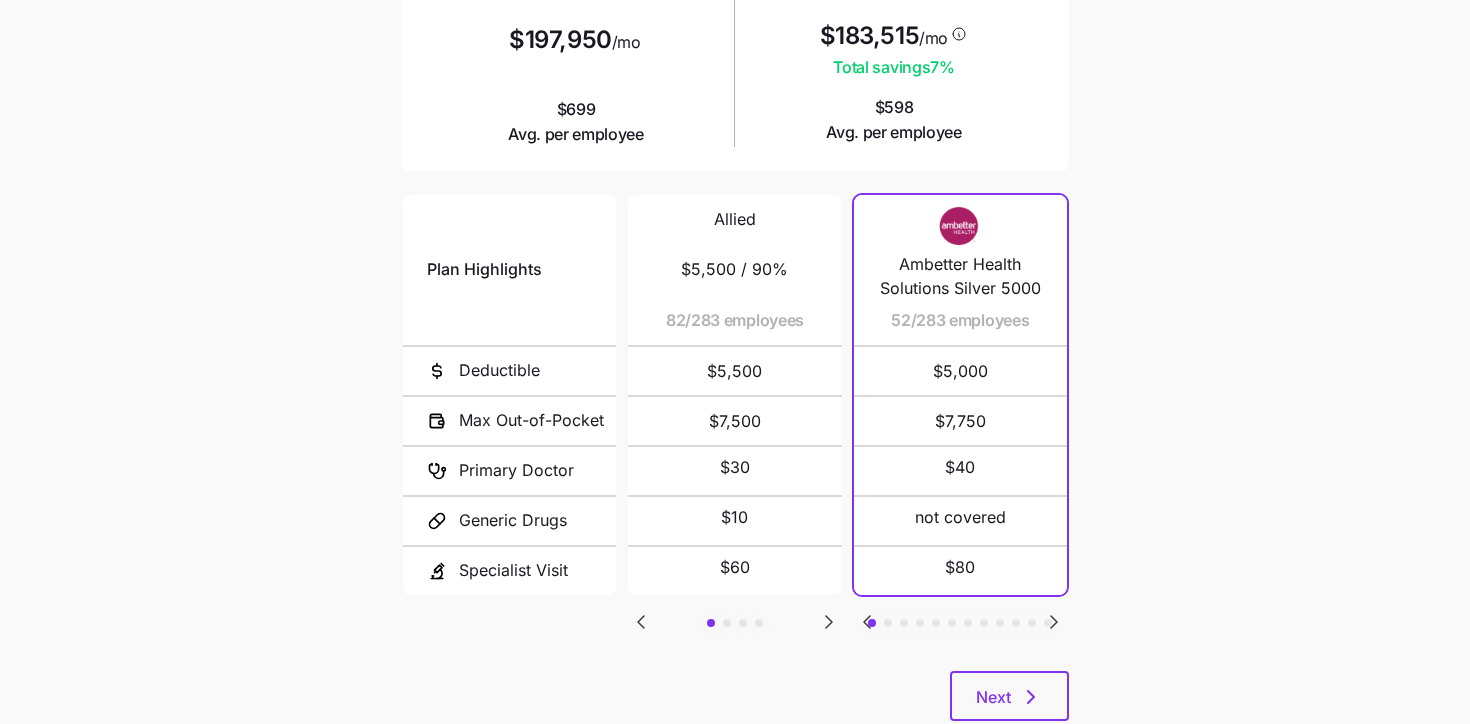 scroll, scrollTop: 367, scrollLeft: 0, axis: vertical 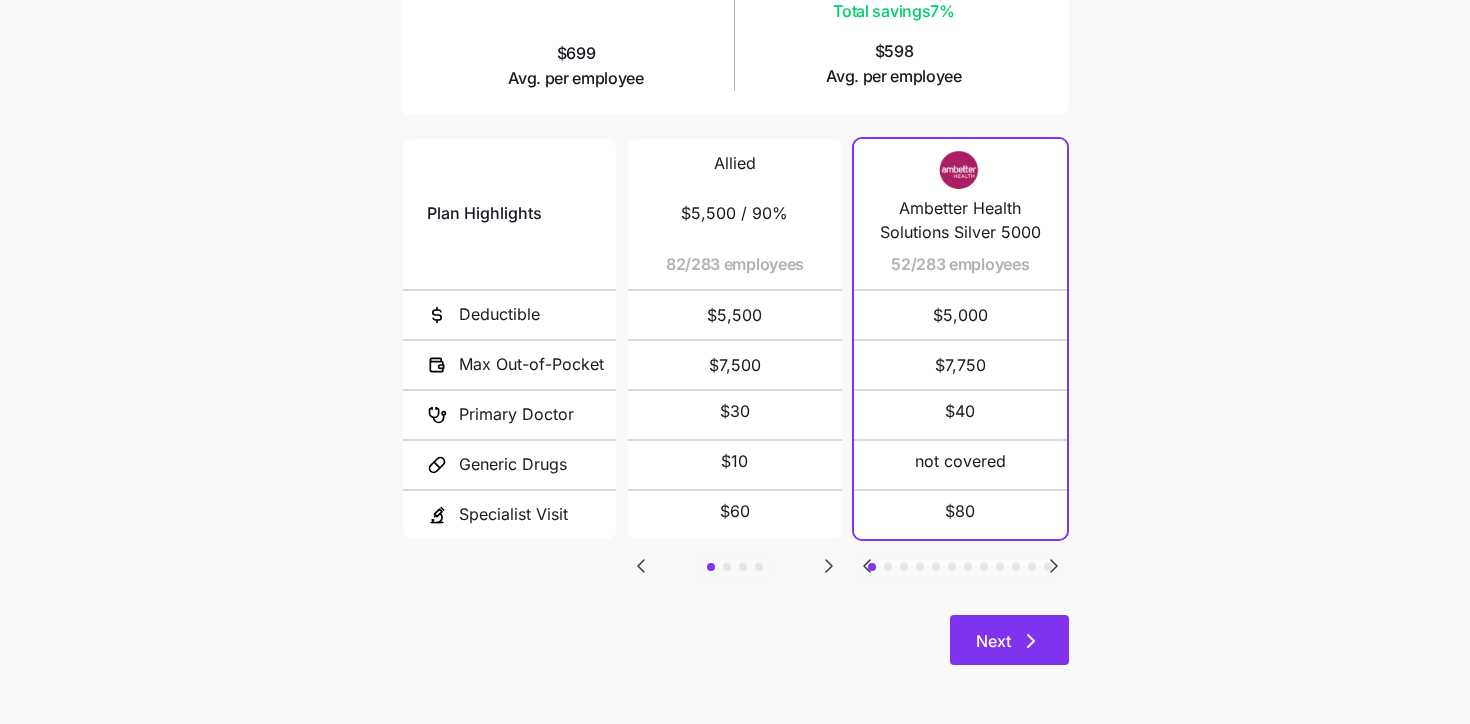 click 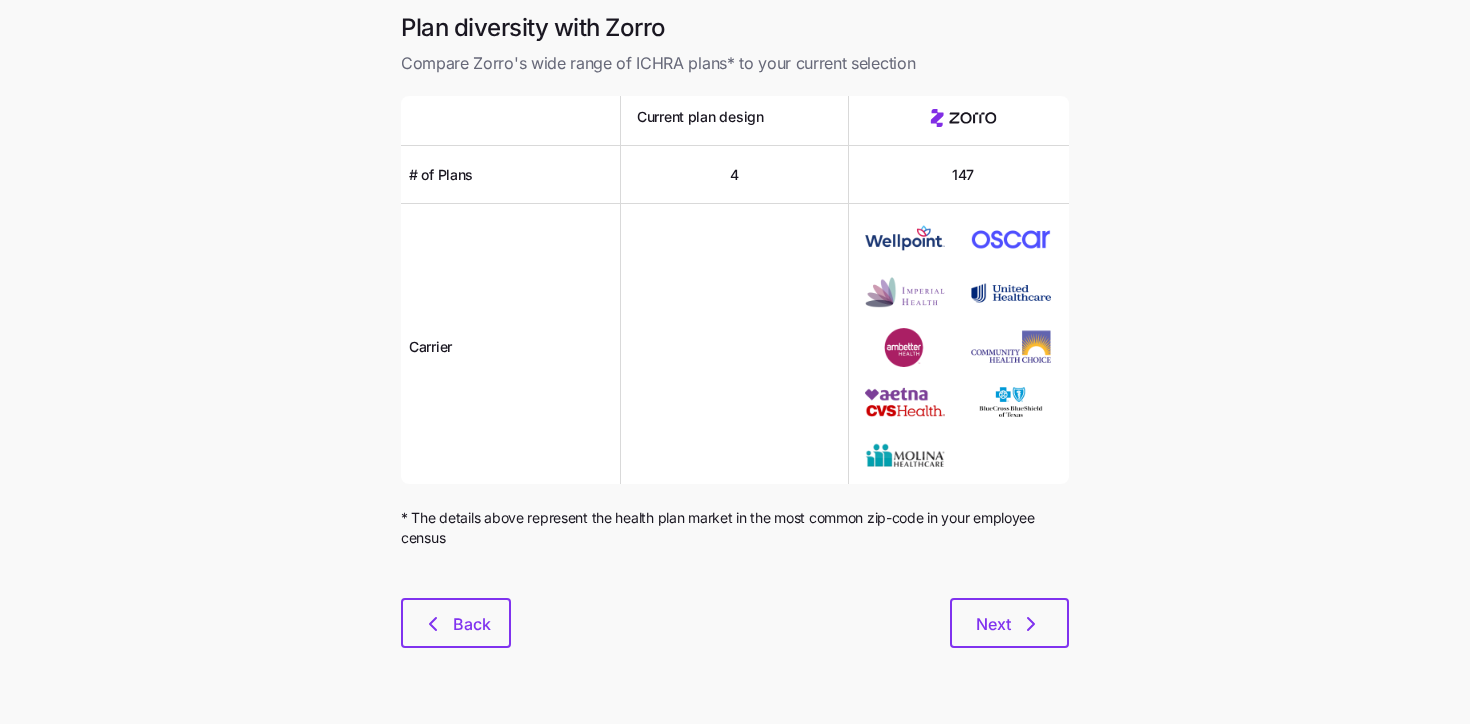 scroll, scrollTop: 0, scrollLeft: 0, axis: both 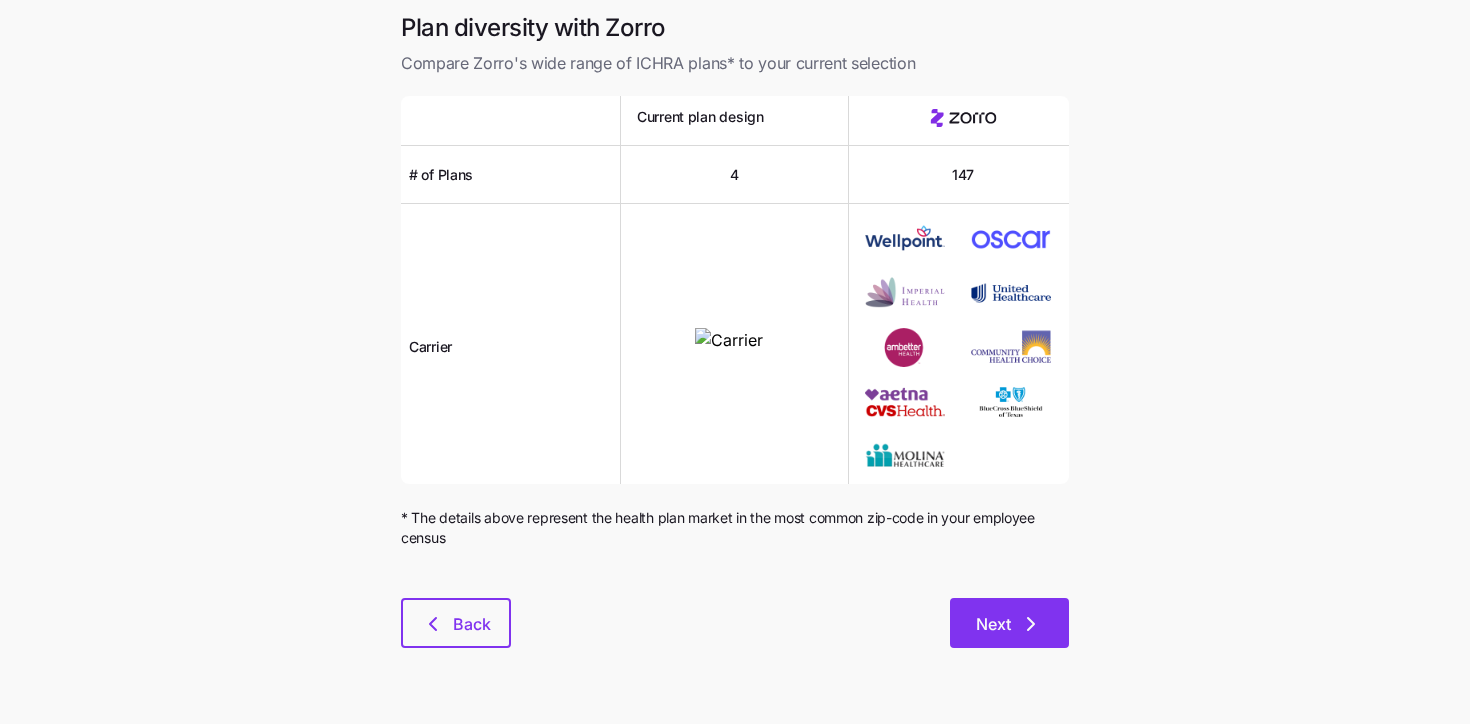 click 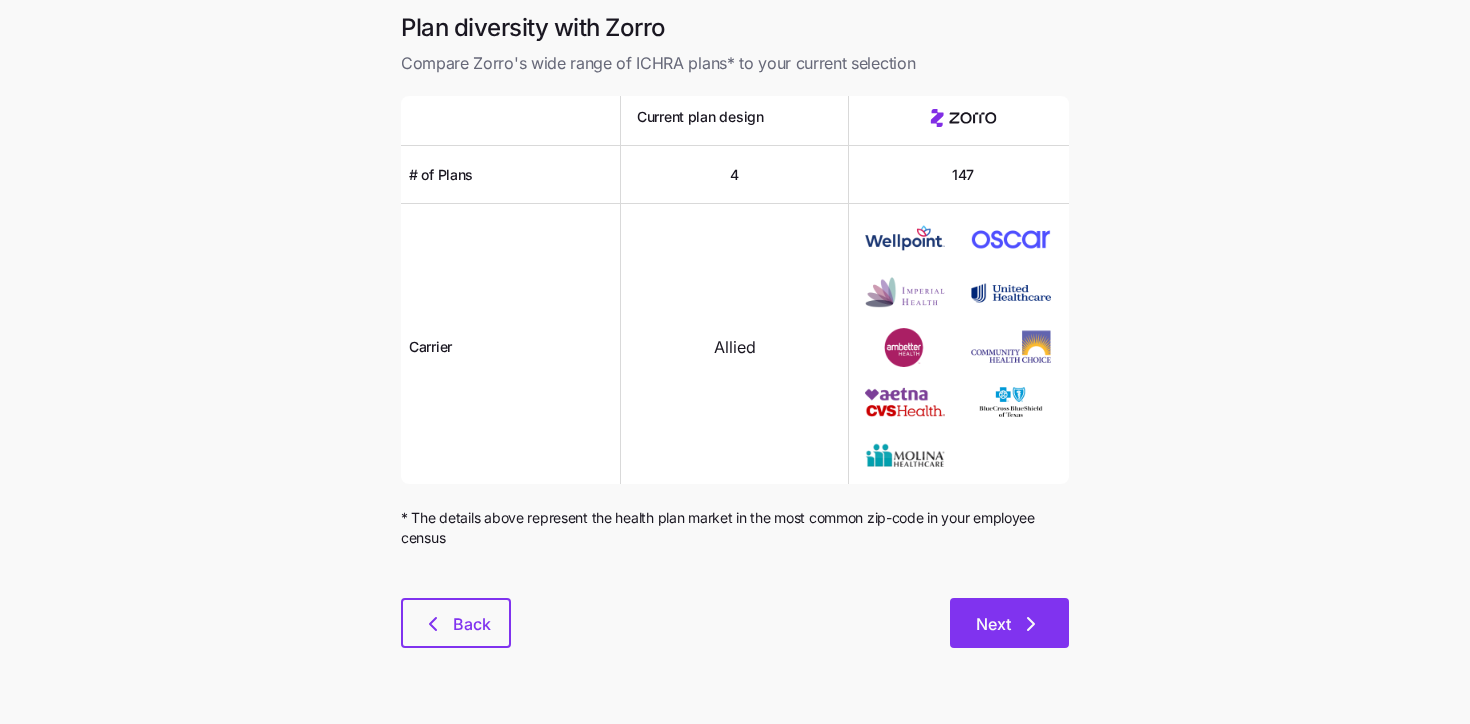 click 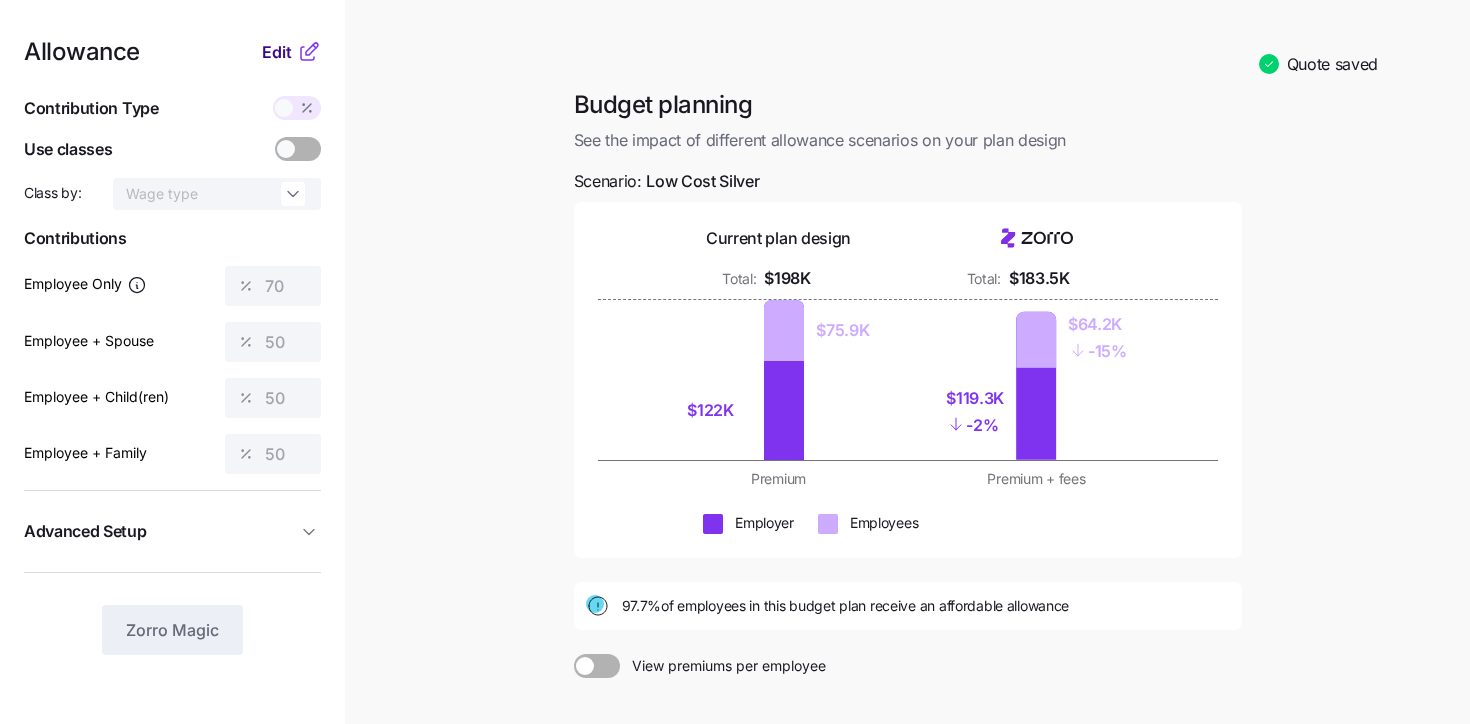click on "Edit" at bounding box center (277, 52) 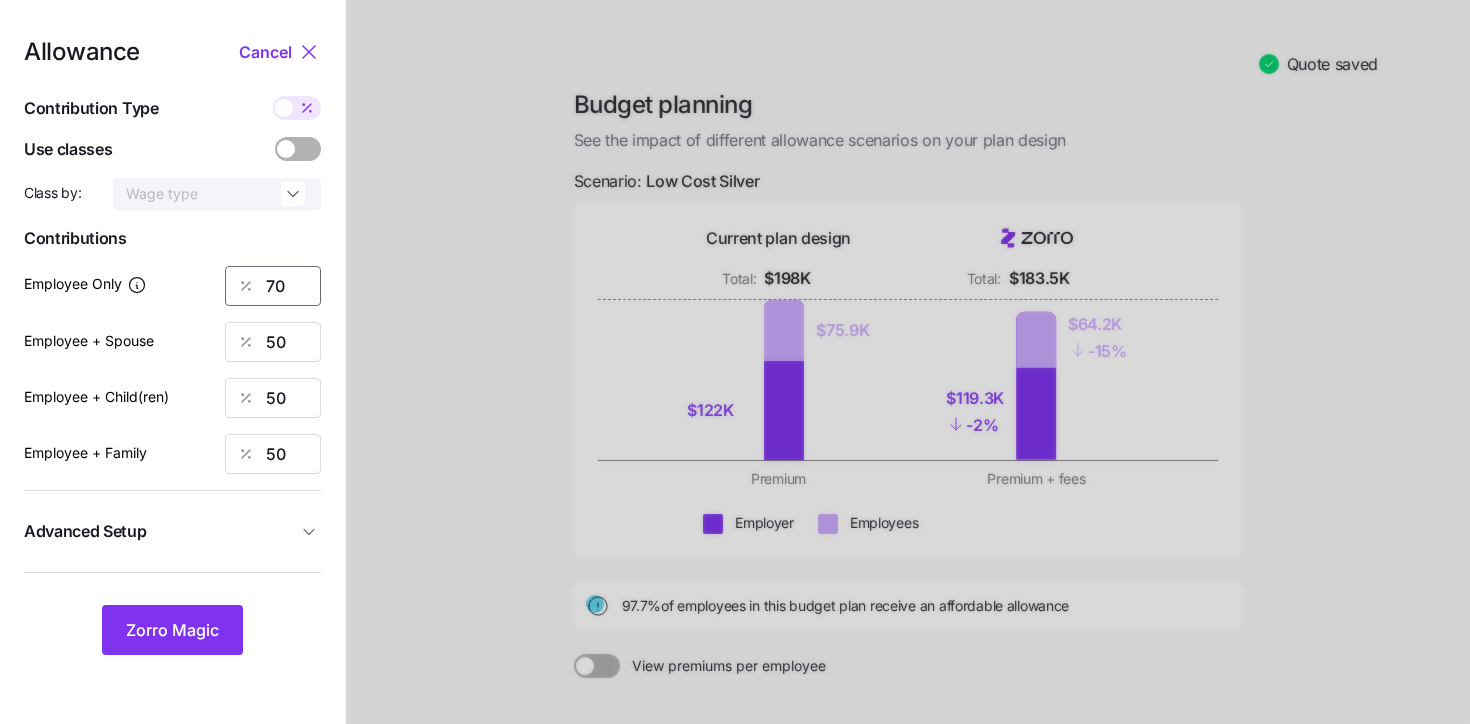 drag, startPoint x: 289, startPoint y: 285, endPoint x: 249, endPoint y: 283, distance: 40.04997 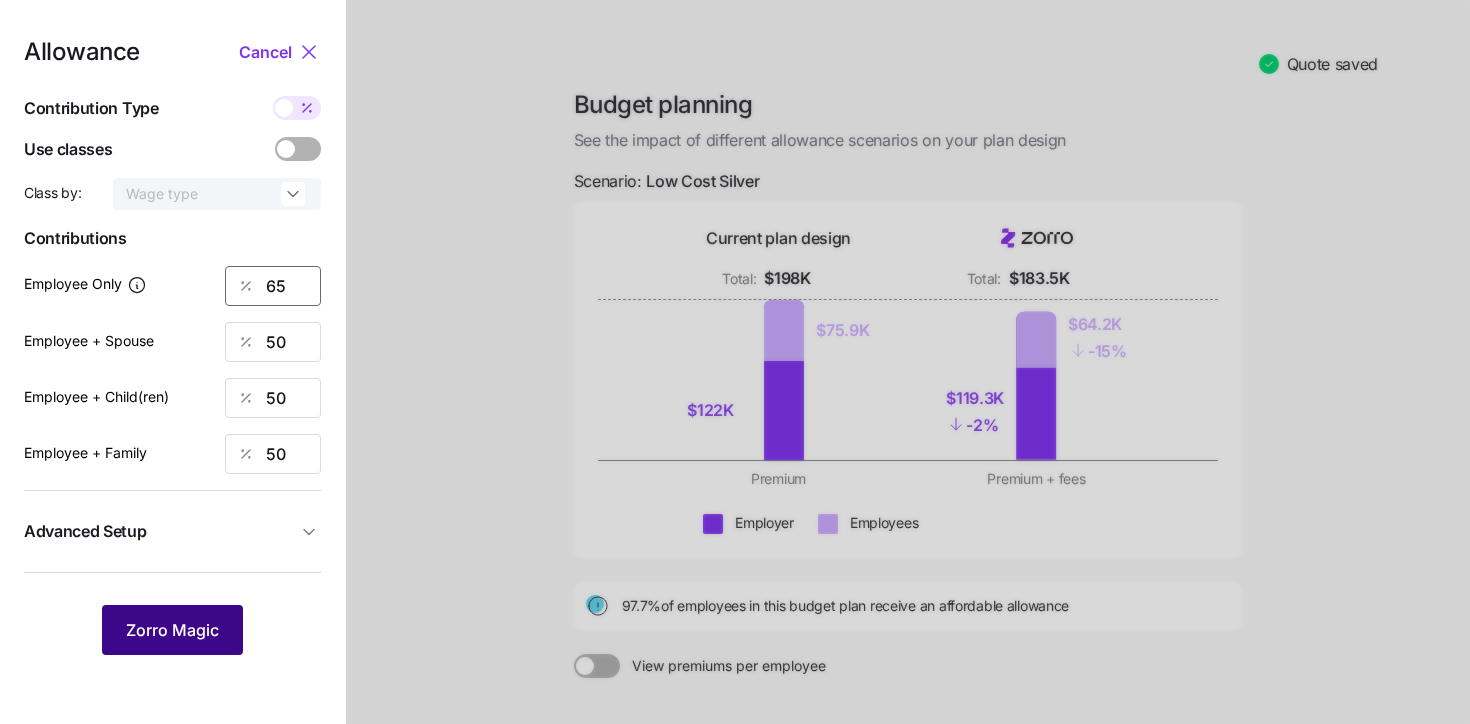 type on "65" 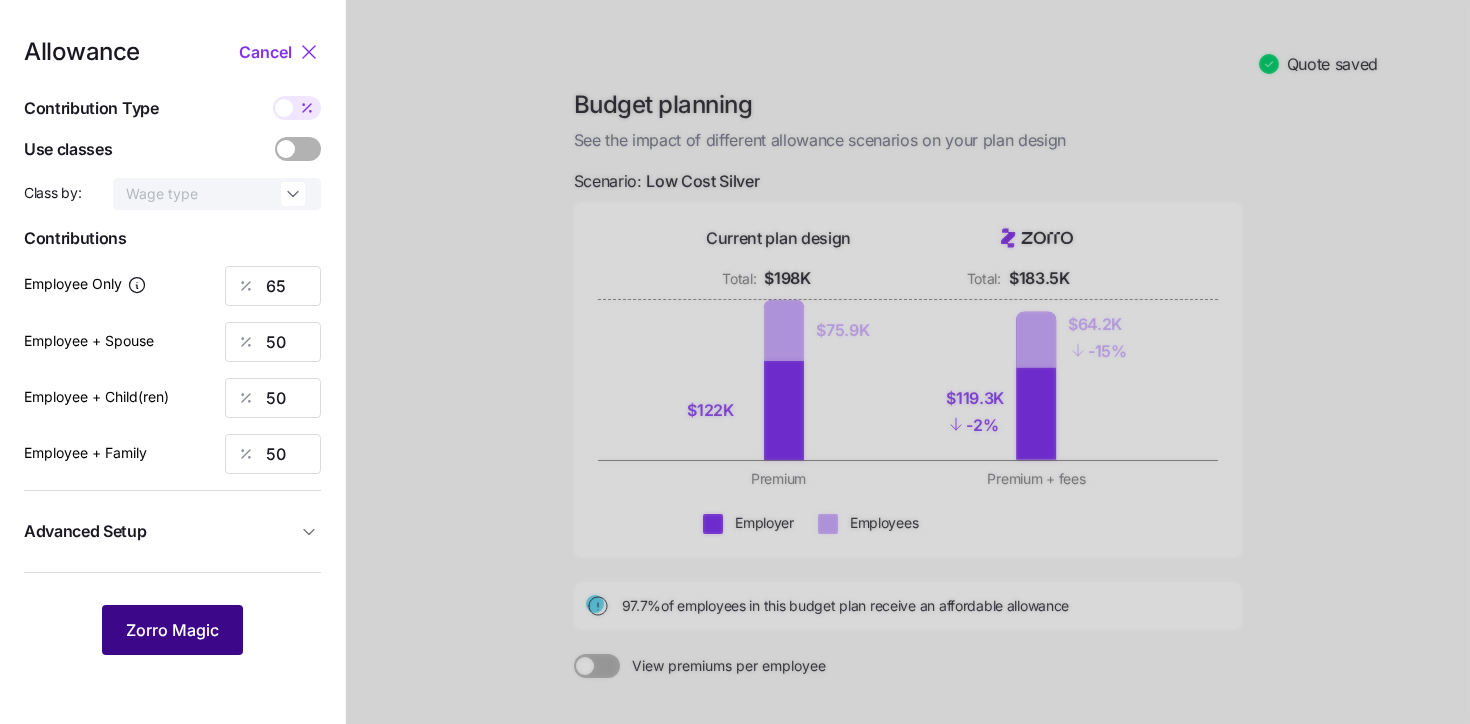 click on "Zorro Magic" at bounding box center [172, 630] 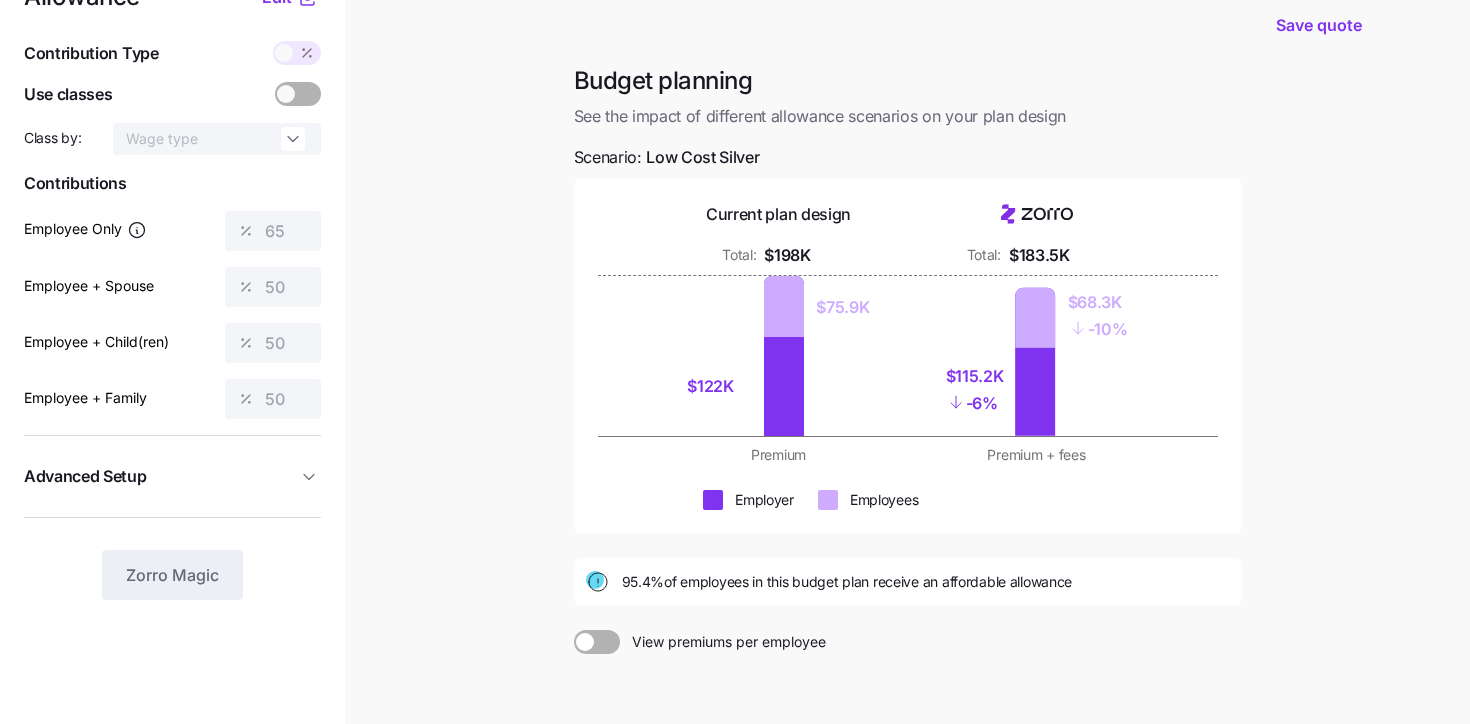scroll, scrollTop: 0, scrollLeft: 0, axis: both 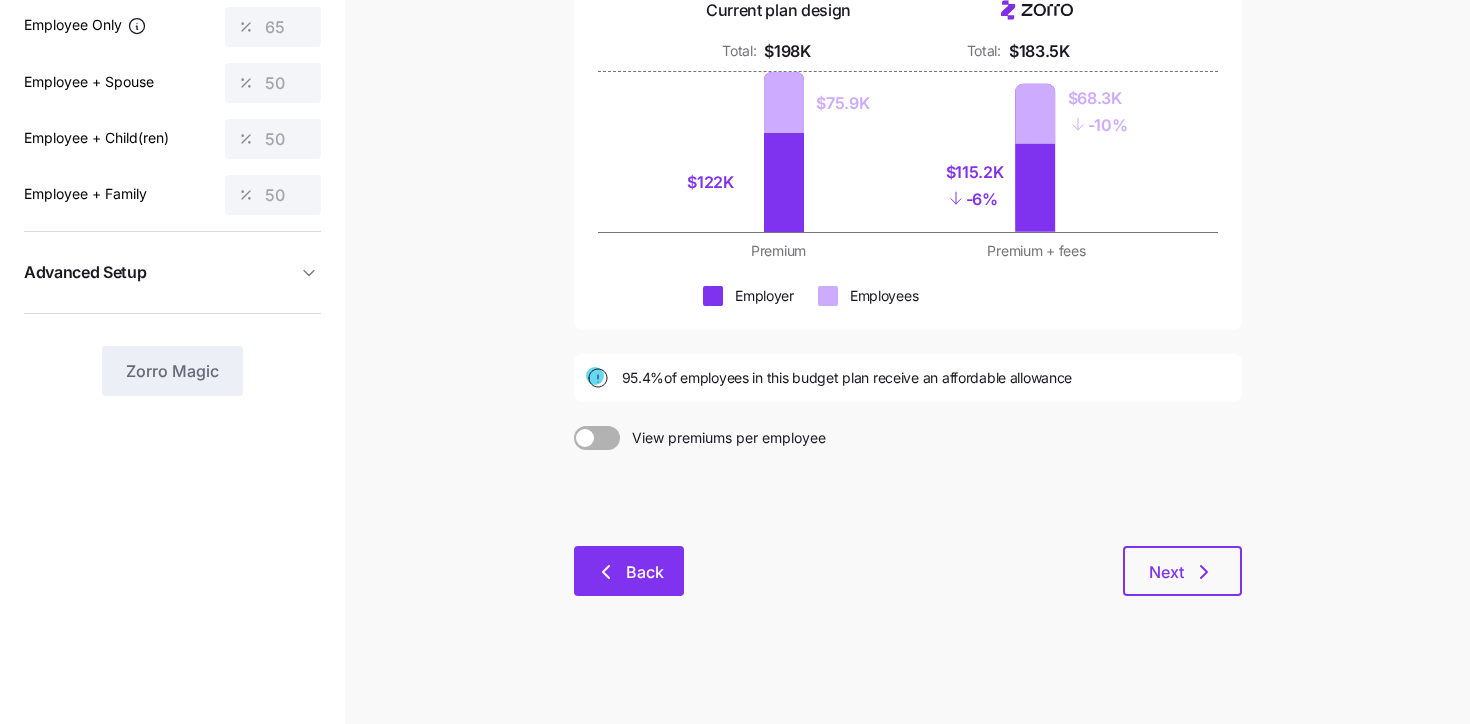 click on "Back" at bounding box center (629, 571) 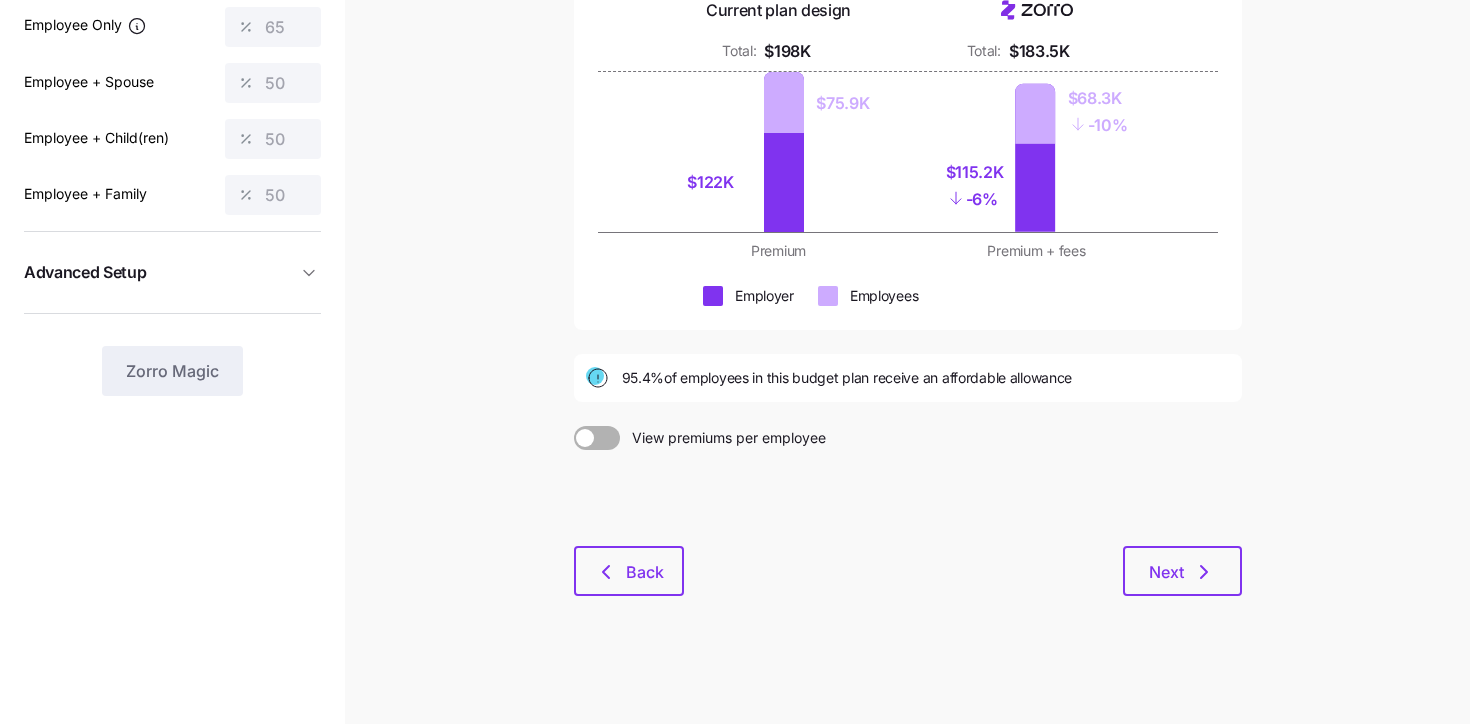 scroll, scrollTop: 0, scrollLeft: 0, axis: both 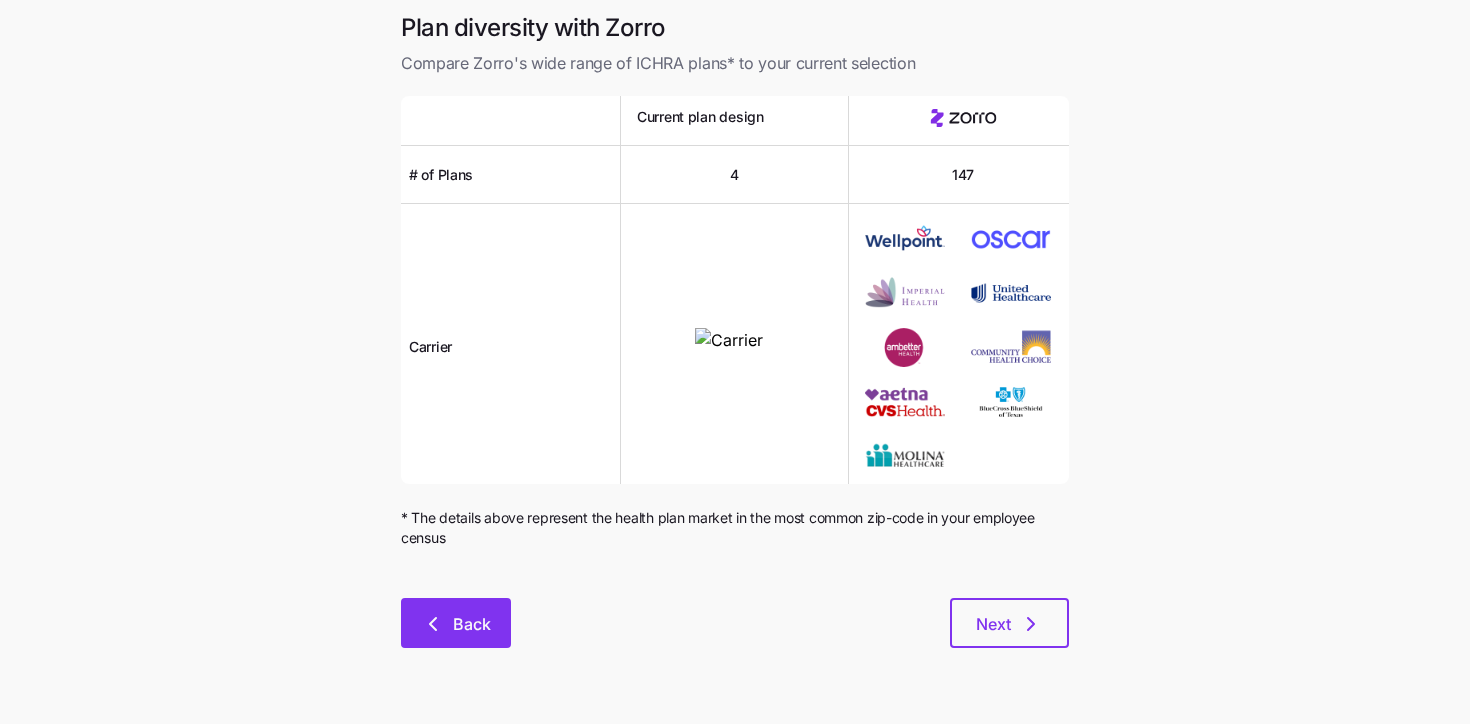 click on "Back" at bounding box center [472, 624] 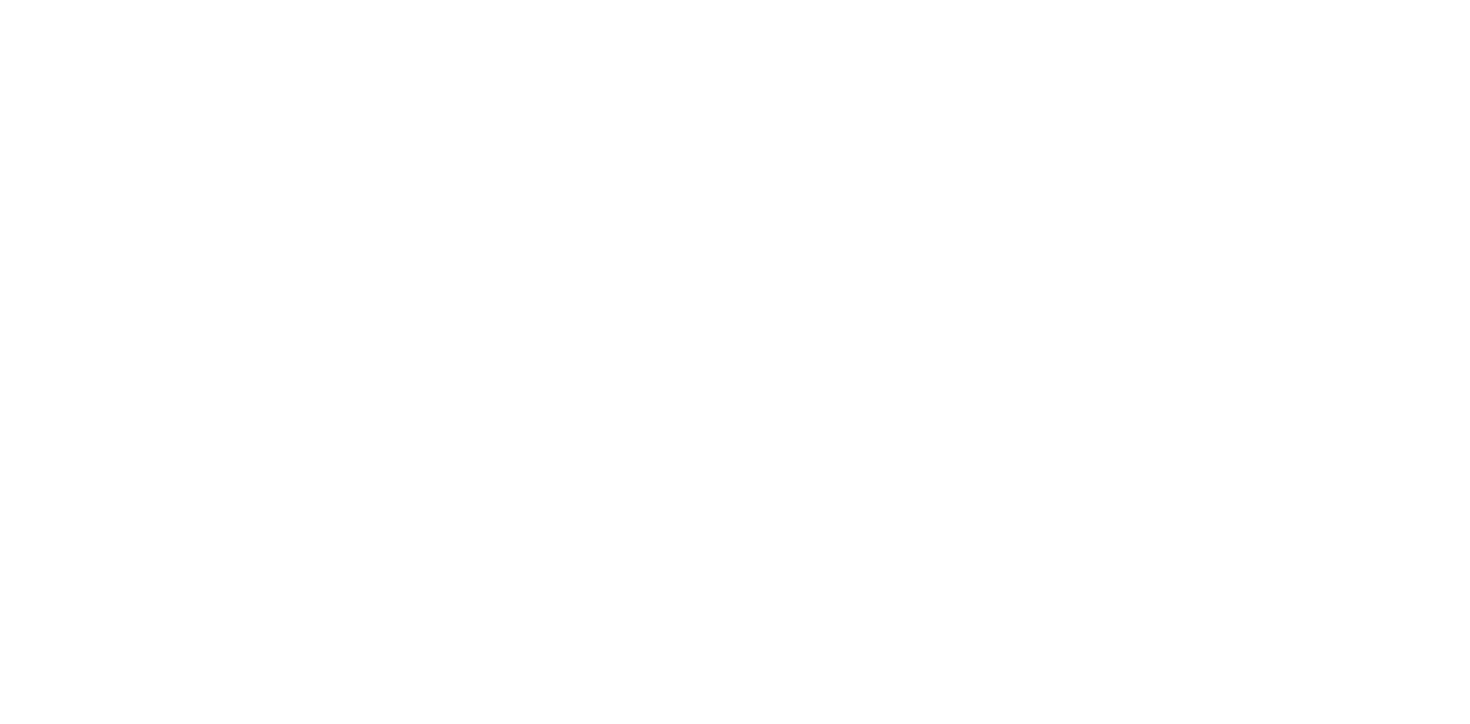 scroll, scrollTop: 0, scrollLeft: 0, axis: both 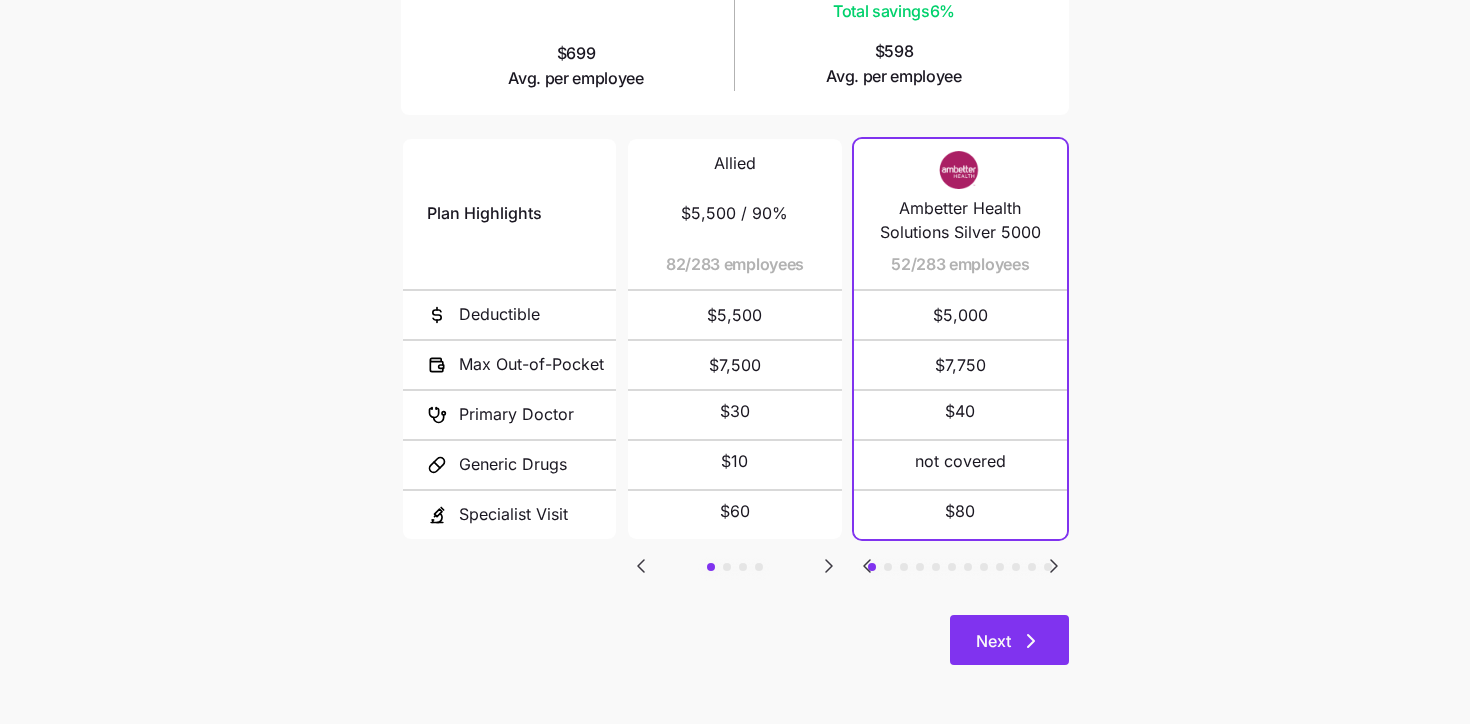 click on "Next" at bounding box center (1009, 640) 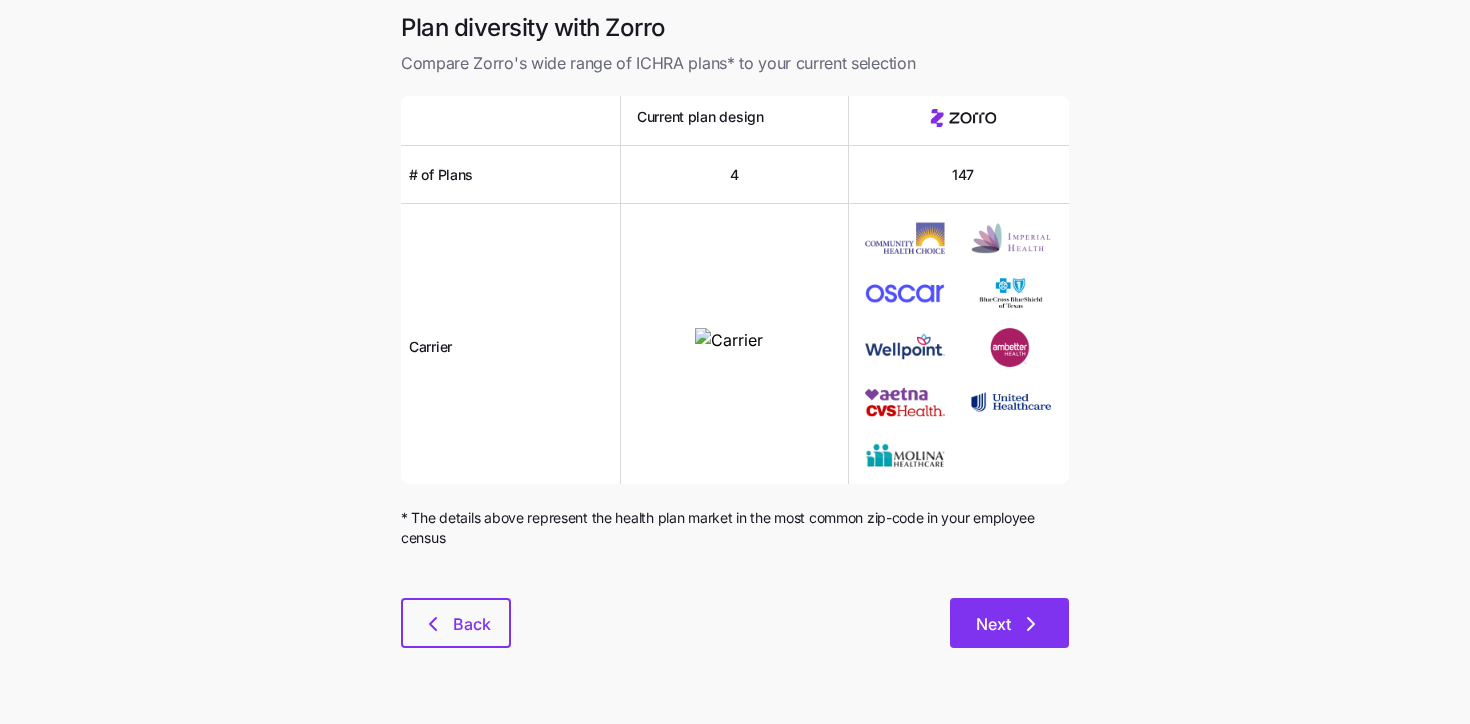 click on "Next" at bounding box center [1009, 623] 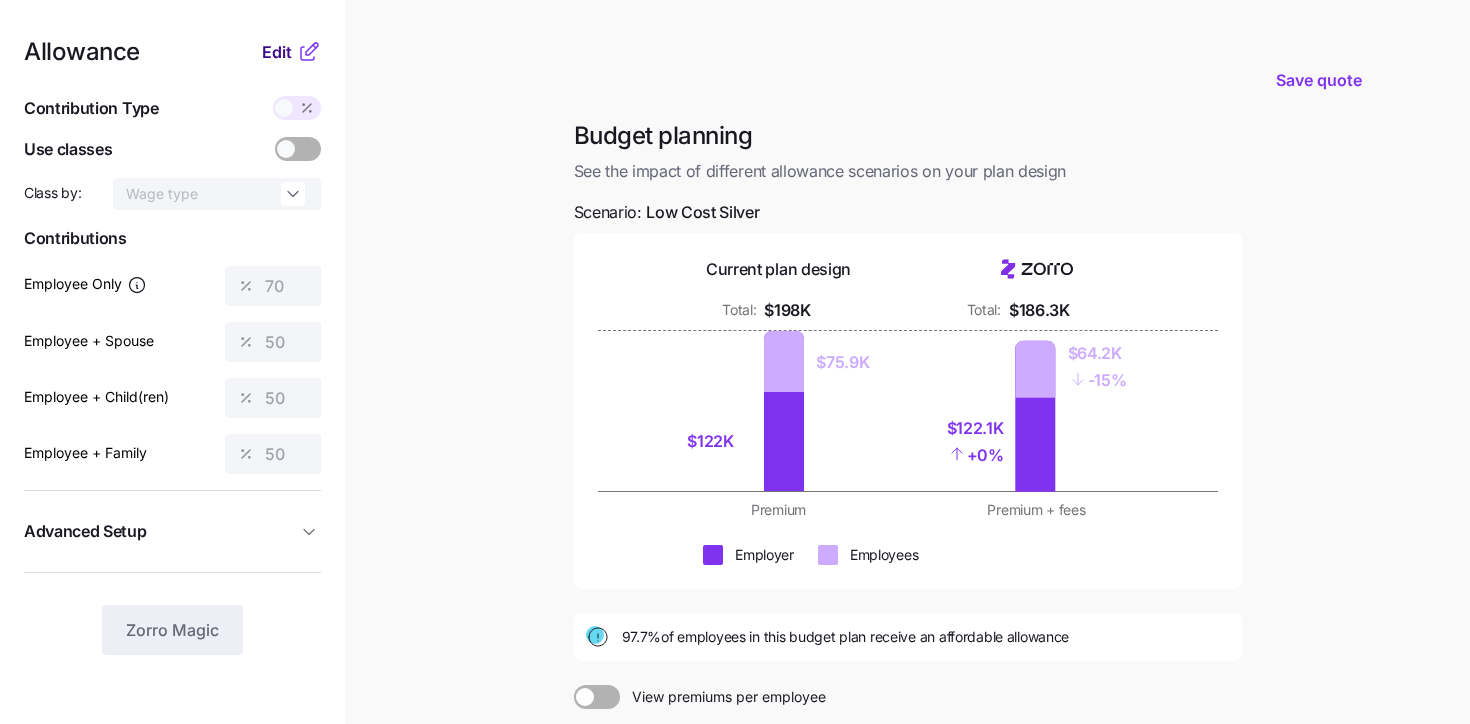 click on "Edit" at bounding box center (277, 52) 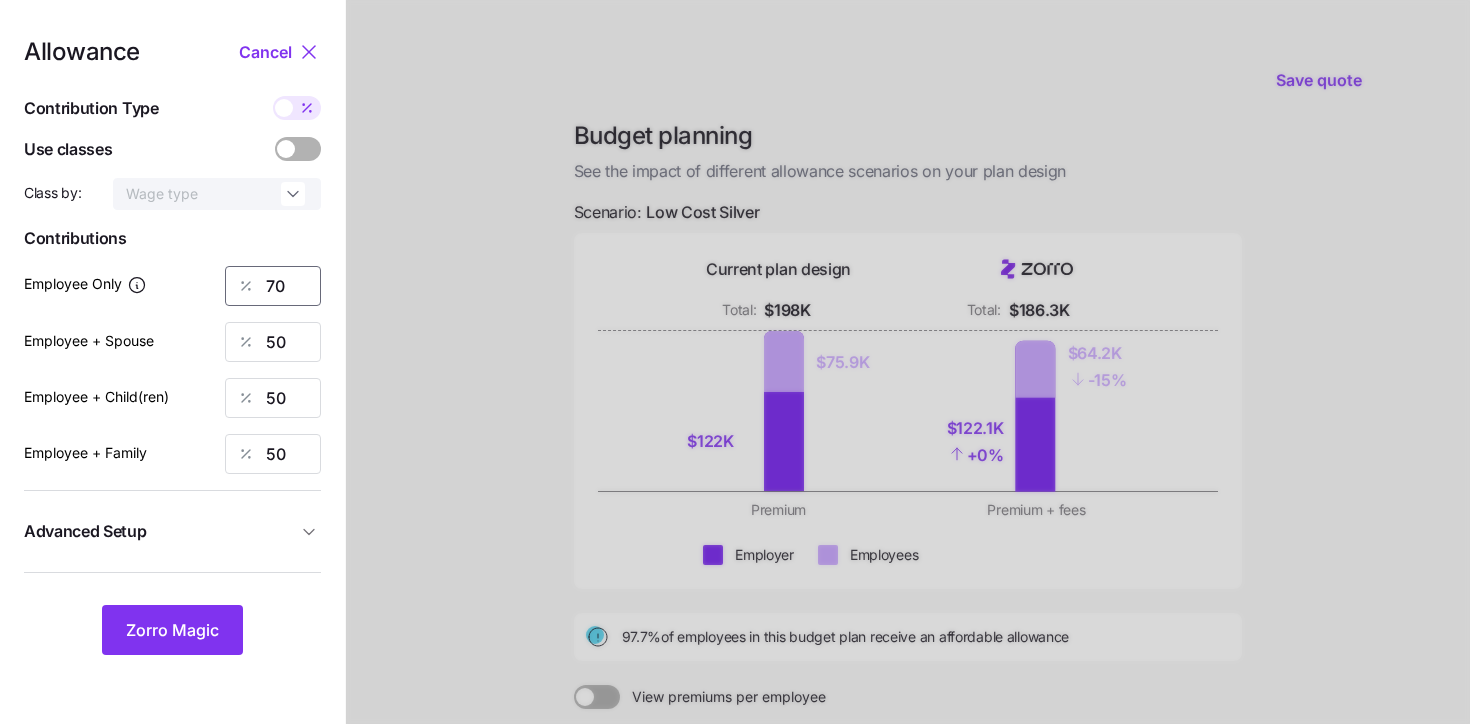 drag, startPoint x: 297, startPoint y: 290, endPoint x: 219, endPoint y: 290, distance: 78 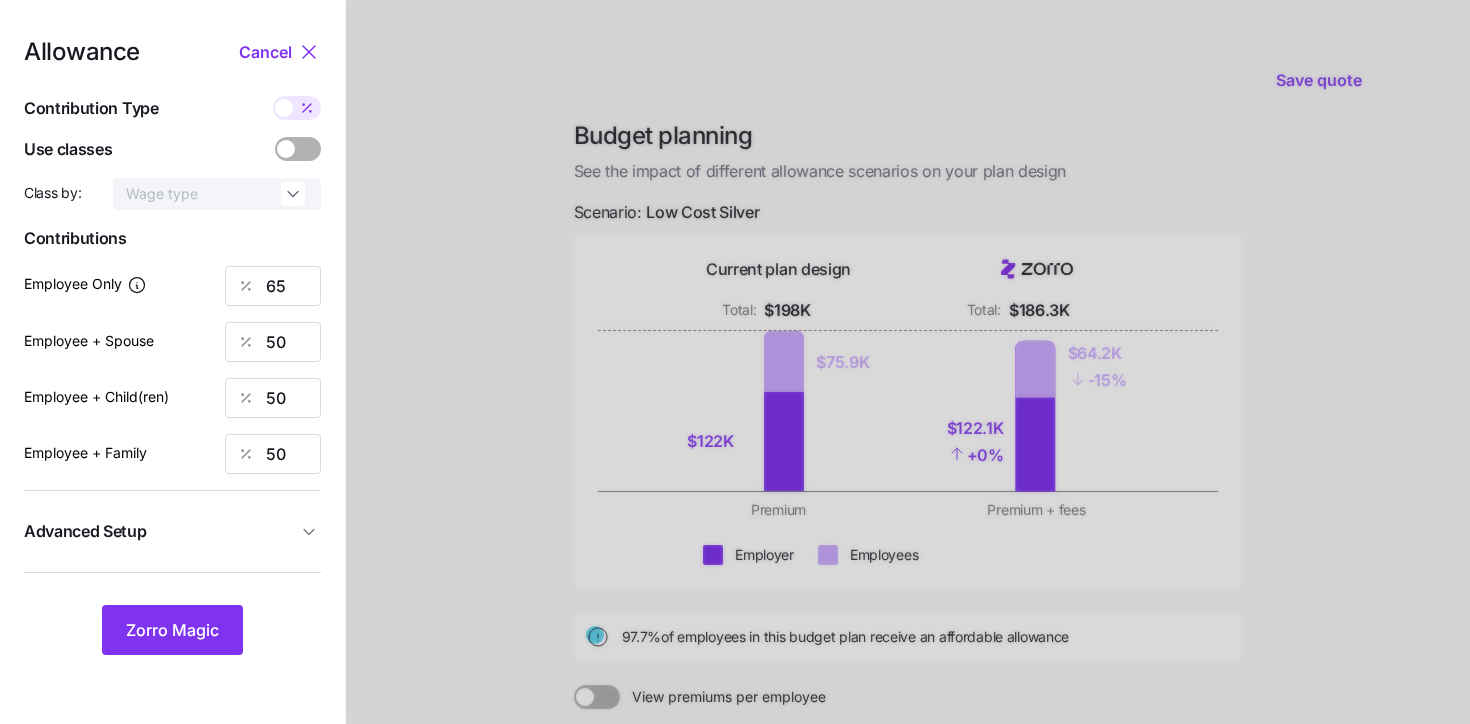 click on "Zorro Magic" at bounding box center (172, 630) 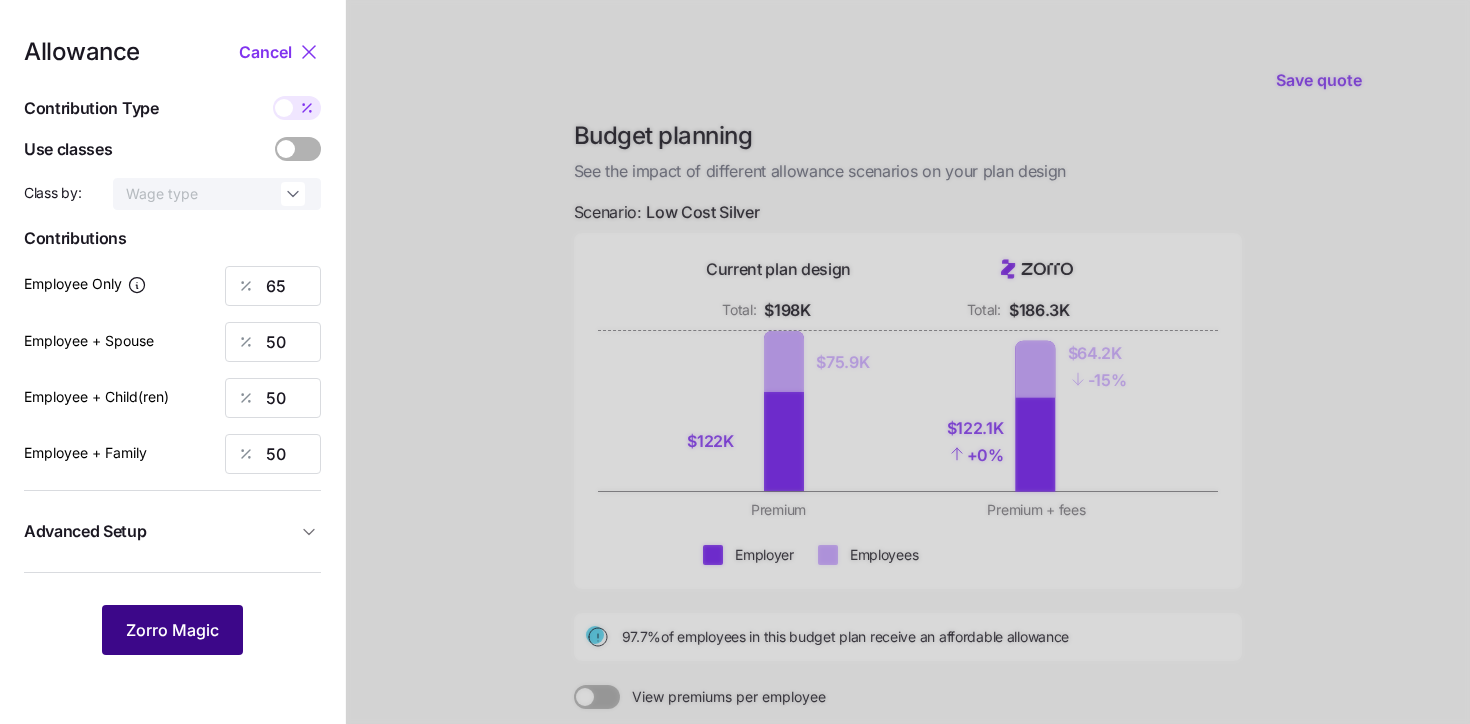 click on "Zorro Magic" at bounding box center (172, 630) 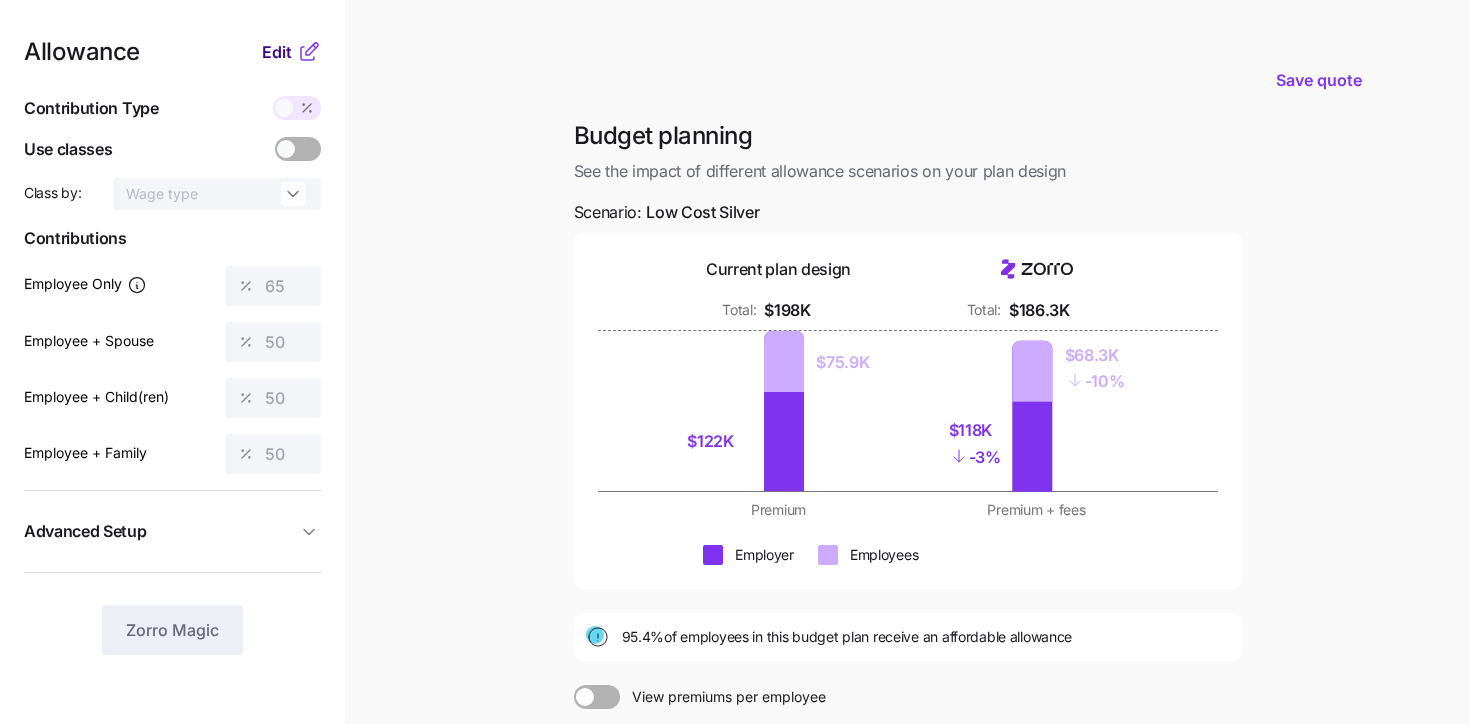 click on "Edit" at bounding box center (277, 52) 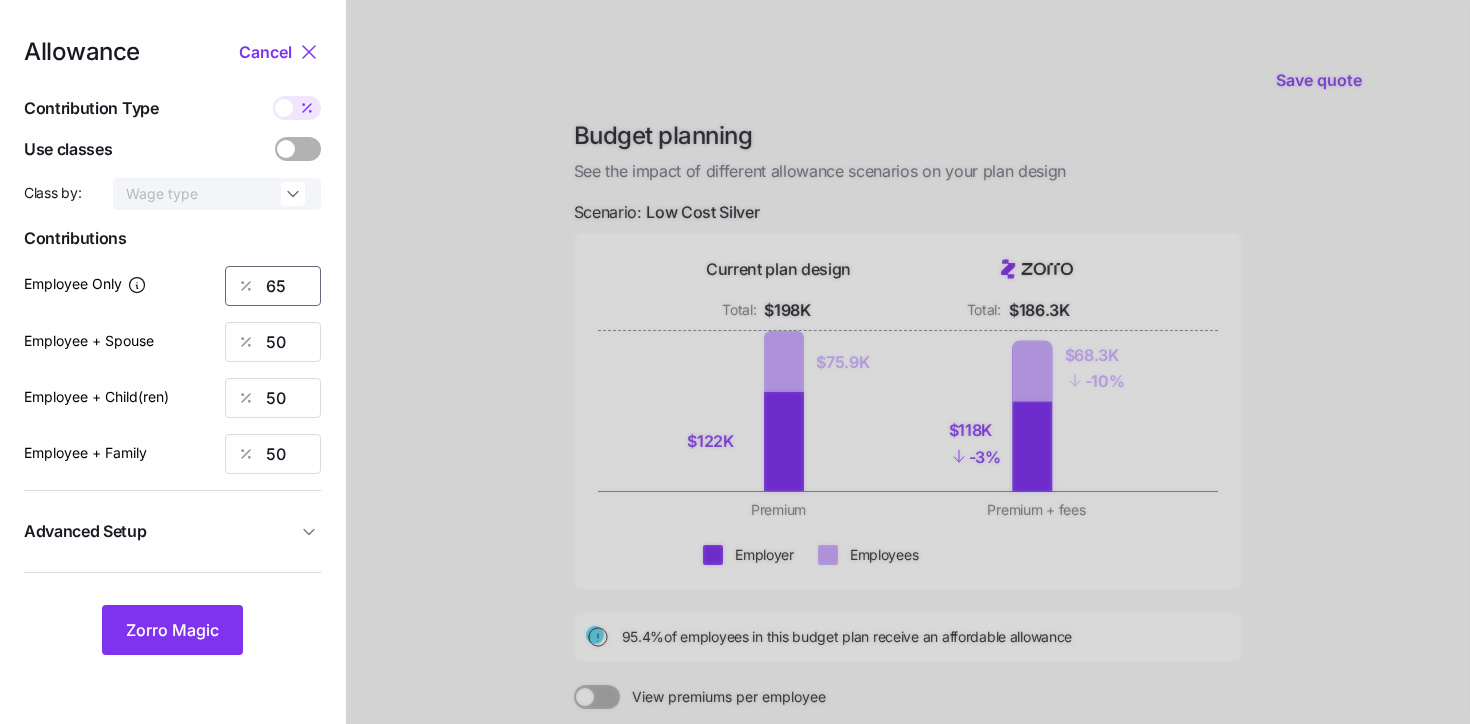 drag, startPoint x: 292, startPoint y: 271, endPoint x: 204, endPoint y: 264, distance: 88.27797 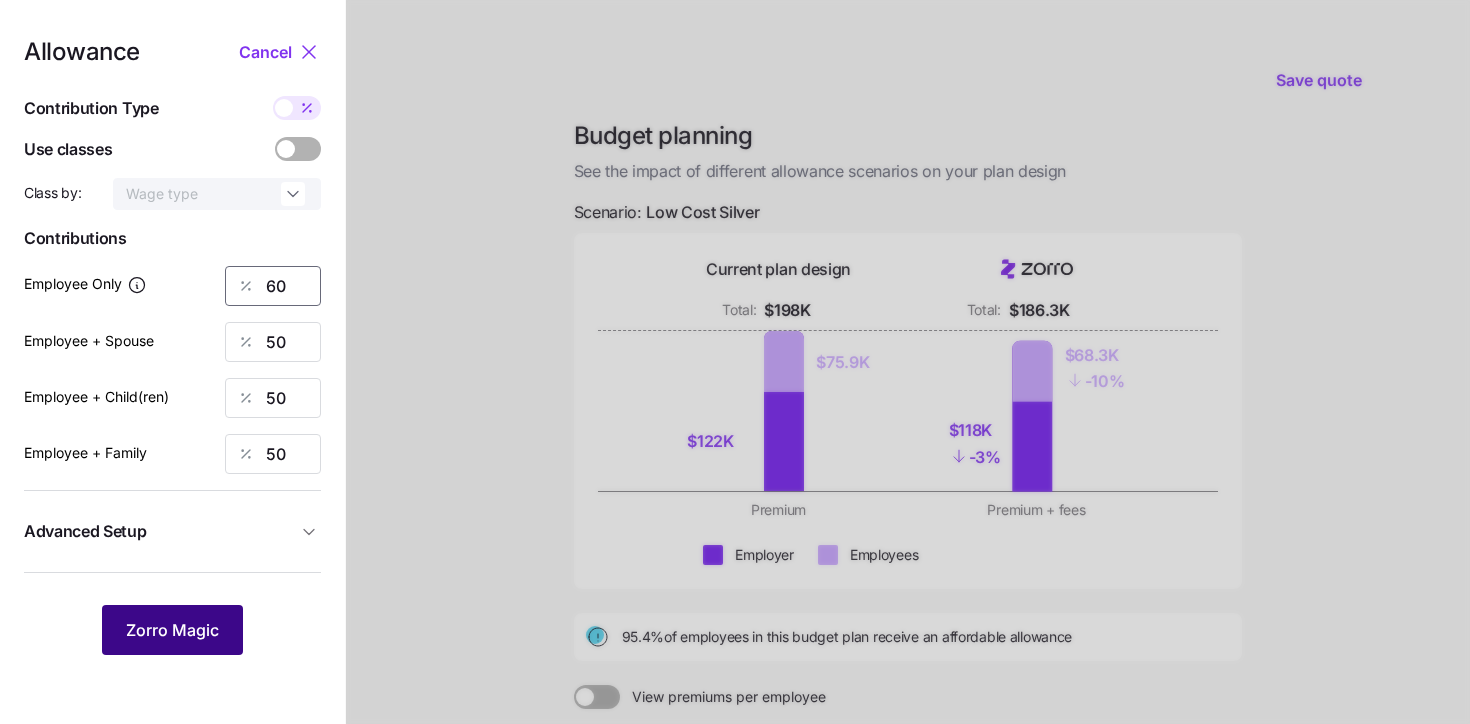 type on "60" 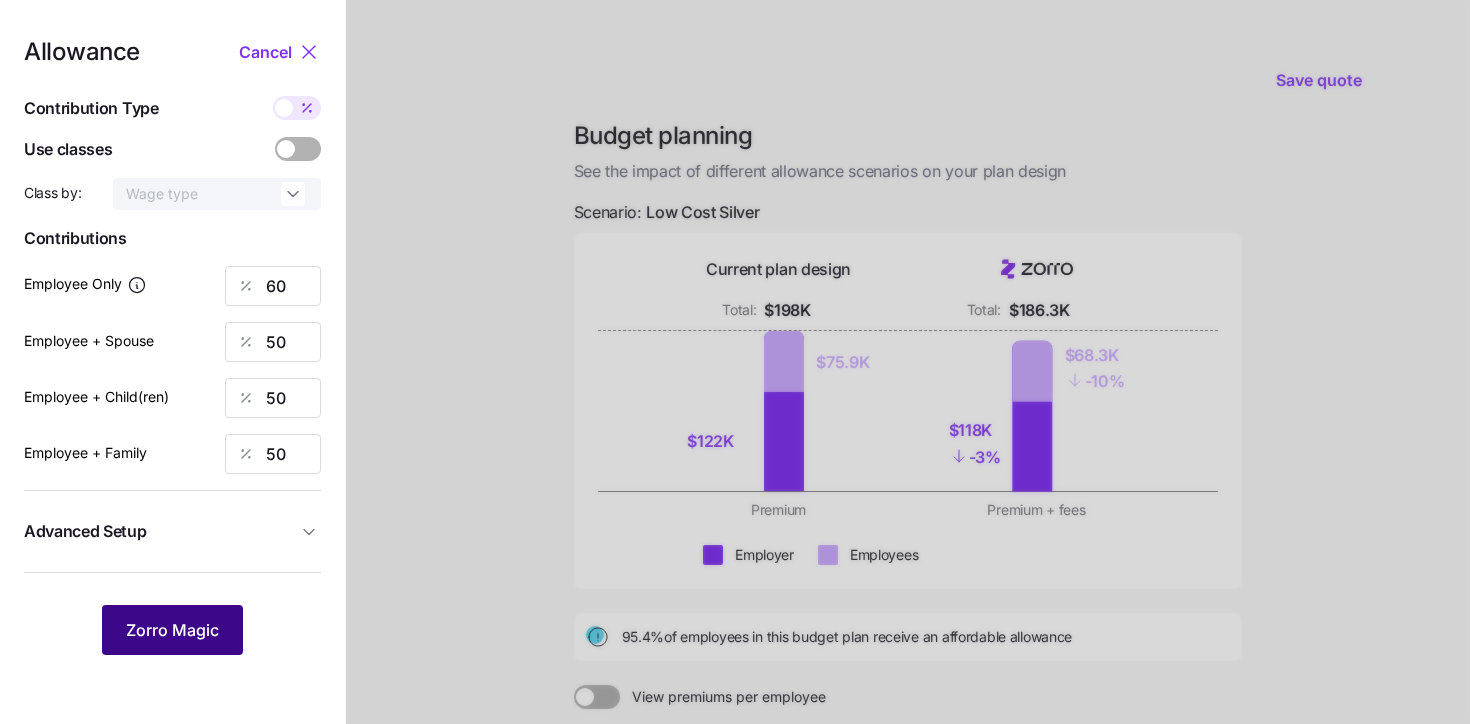 click on "Zorro Magic" at bounding box center [172, 630] 